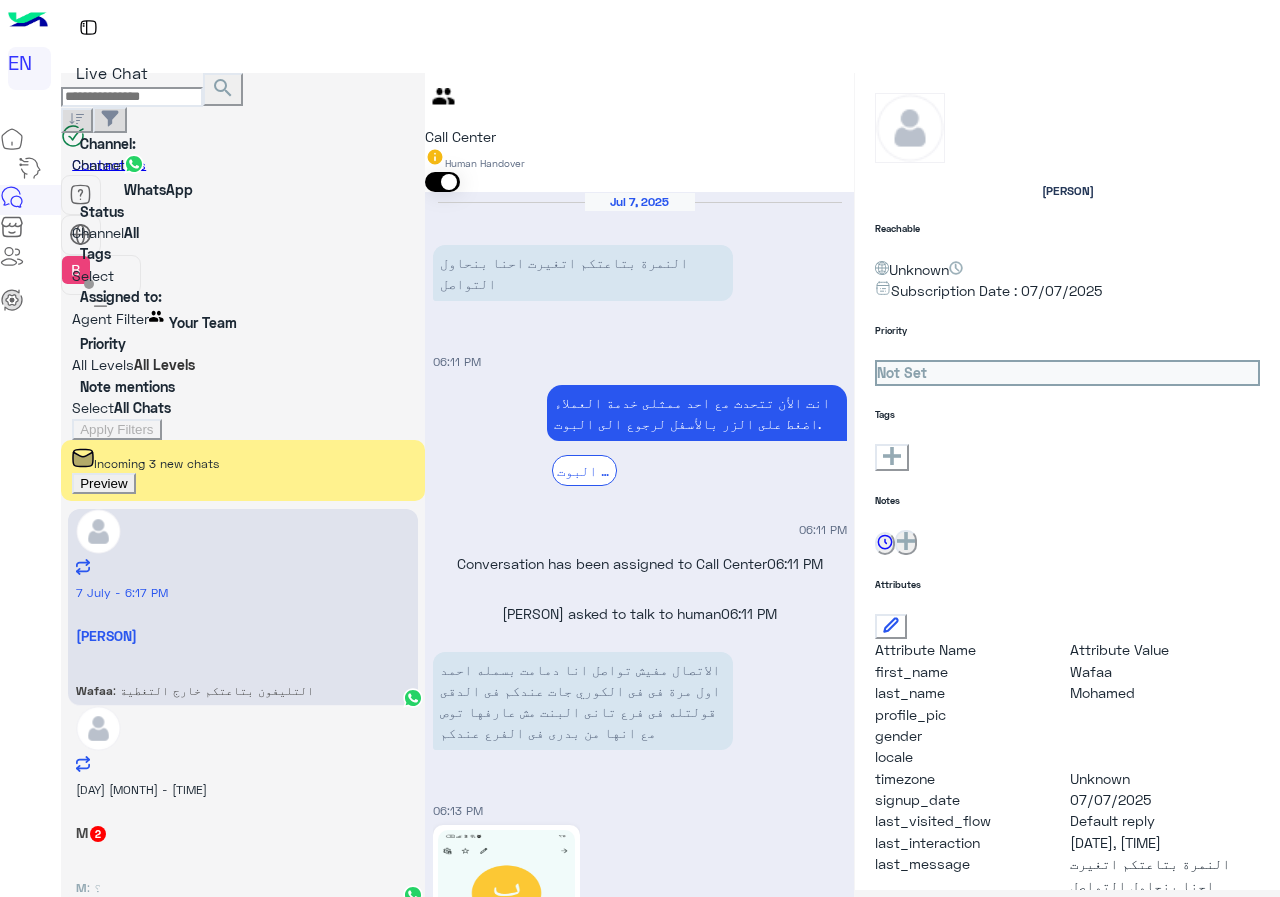 scroll, scrollTop: 0, scrollLeft: 0, axis: both 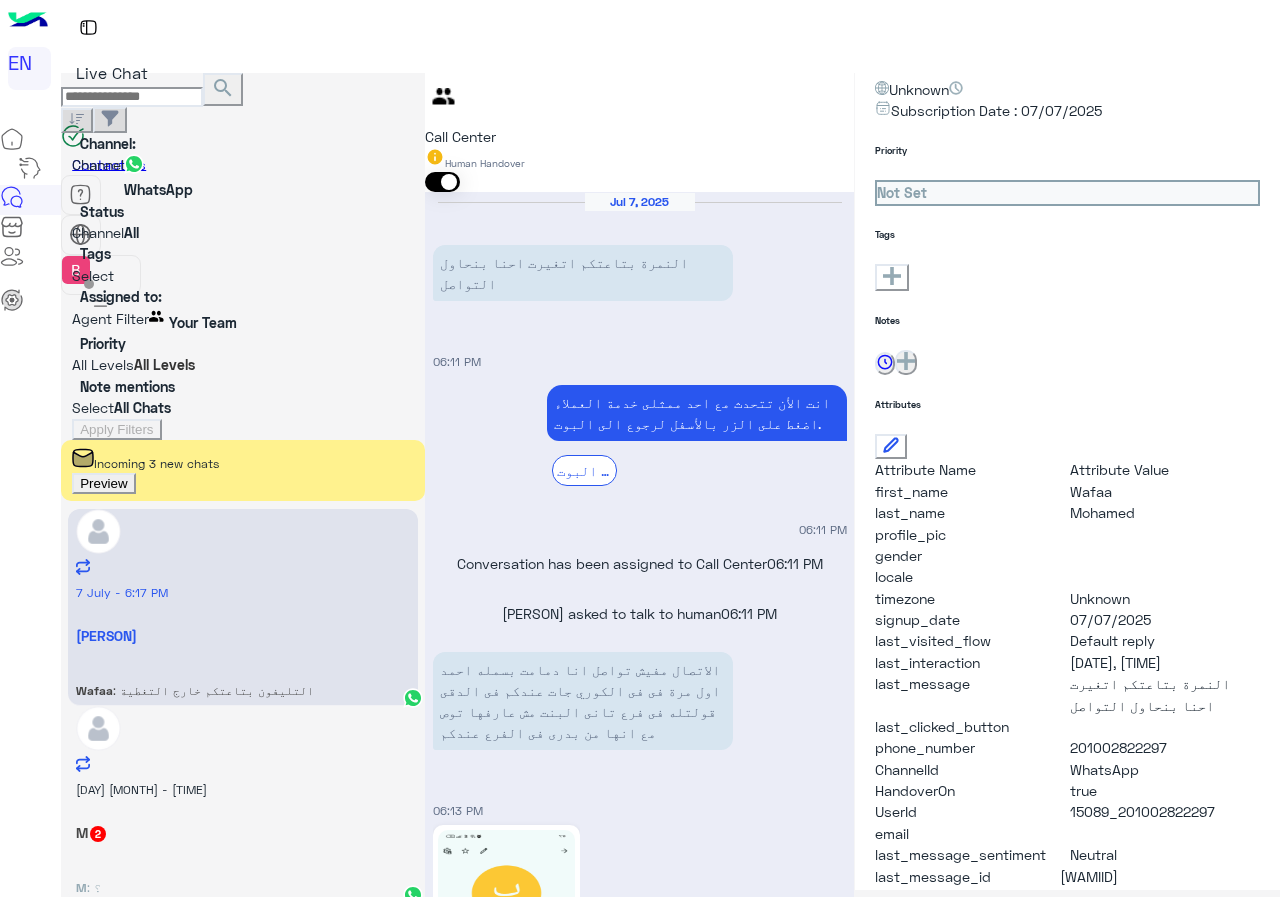 drag, startPoint x: 1076, startPoint y: 702, endPoint x: 1201, endPoint y: 707, distance: 125.09996 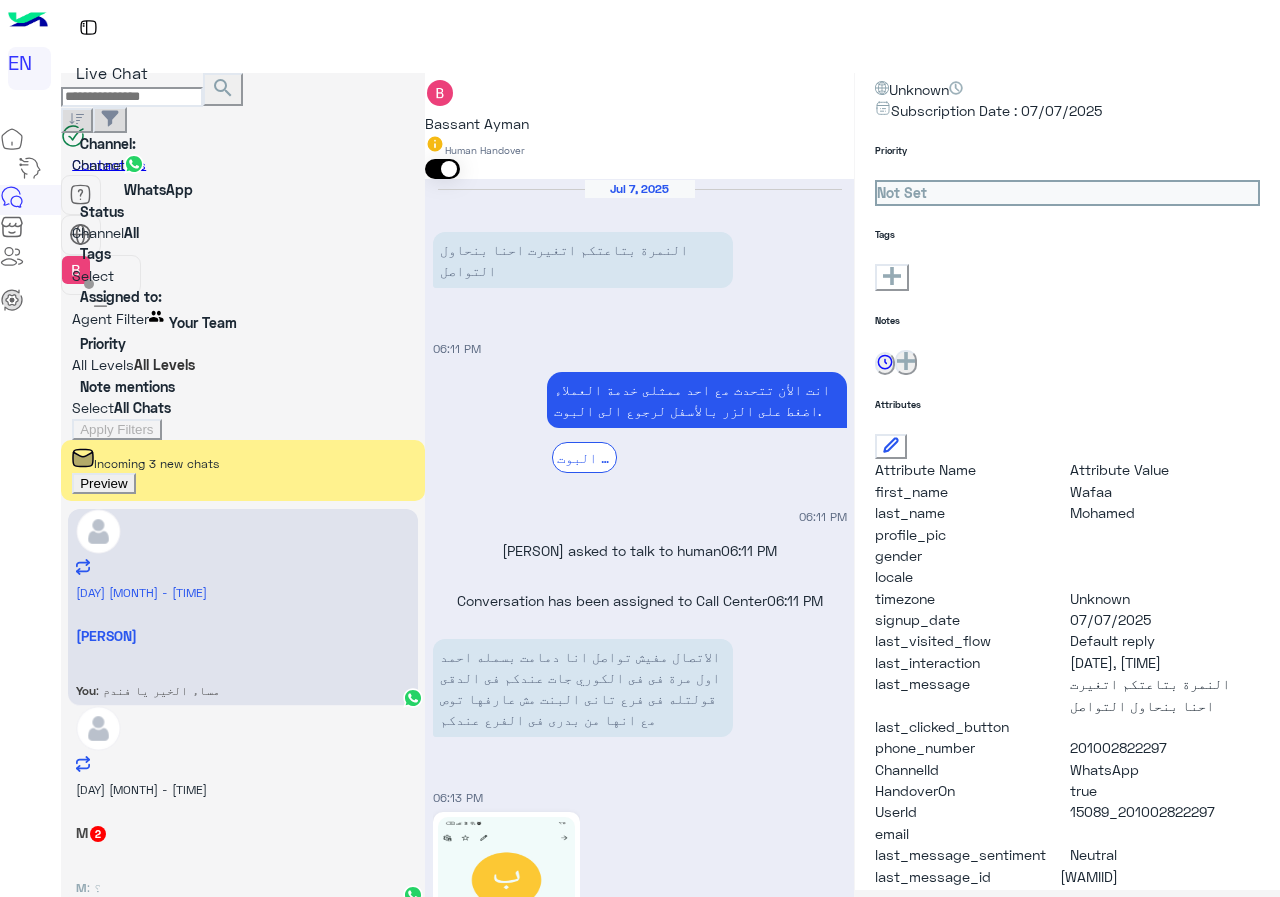 scroll, scrollTop: 153, scrollLeft: 0, axis: vertical 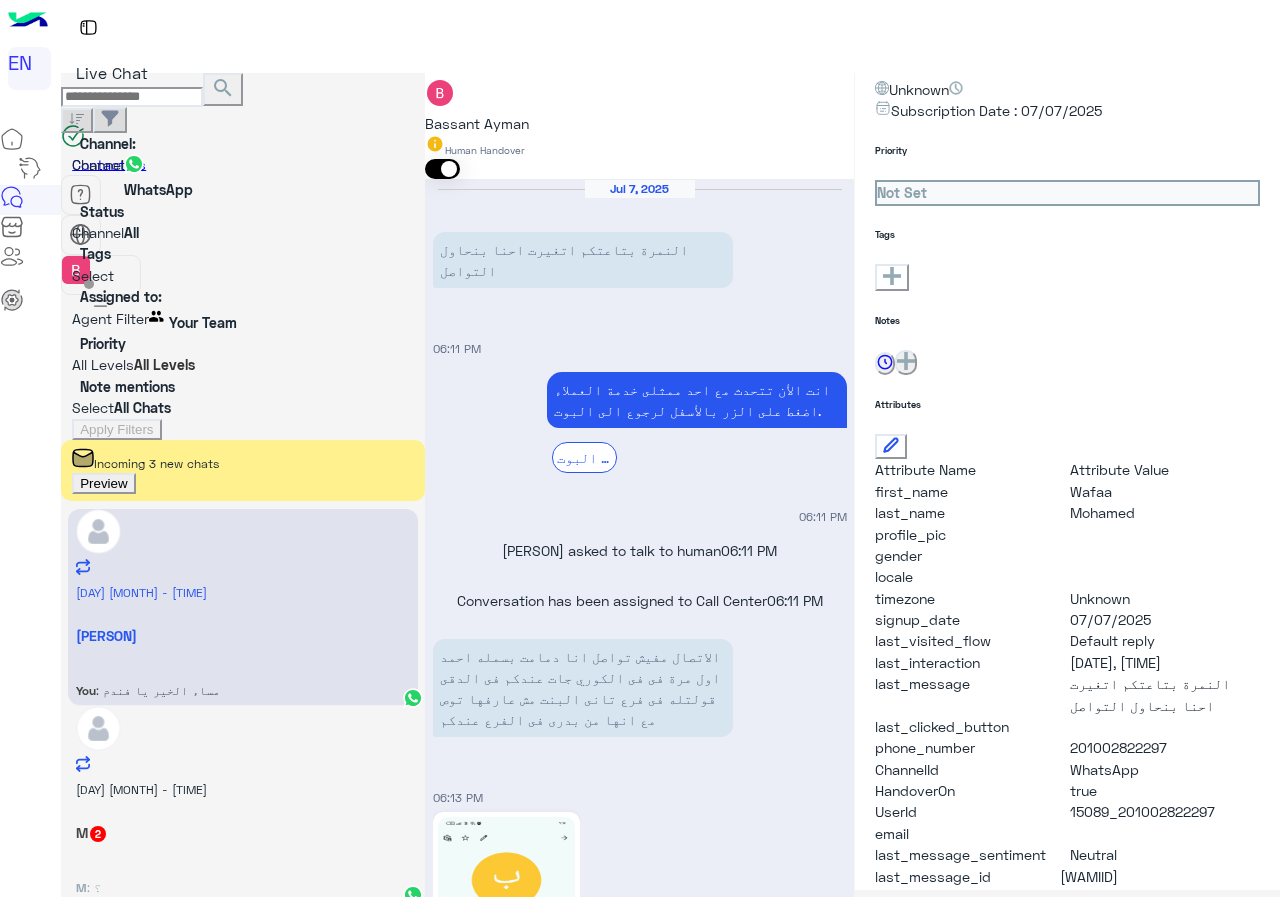 click at bounding box center (639, 1842) 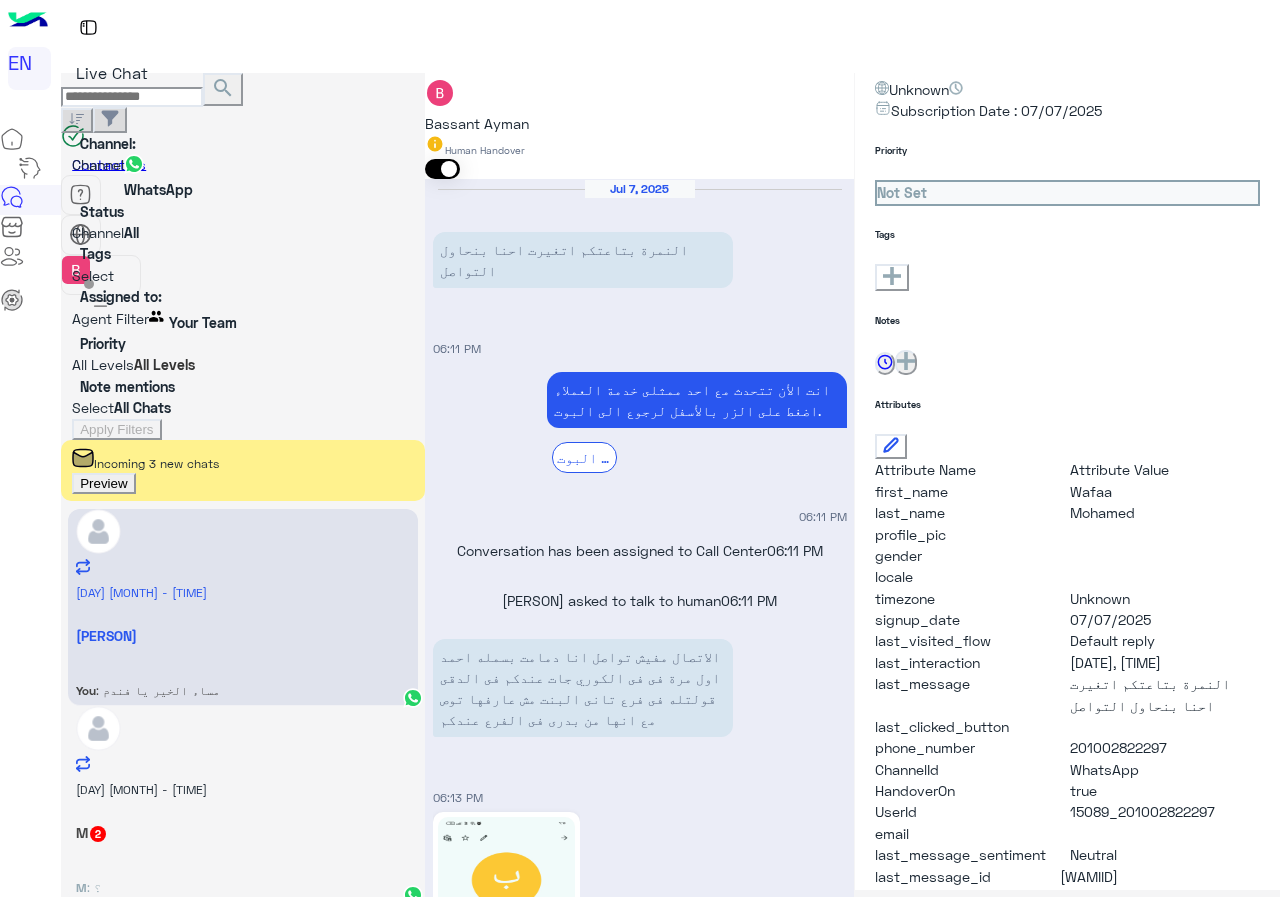 scroll, scrollTop: 617, scrollLeft: 0, axis: vertical 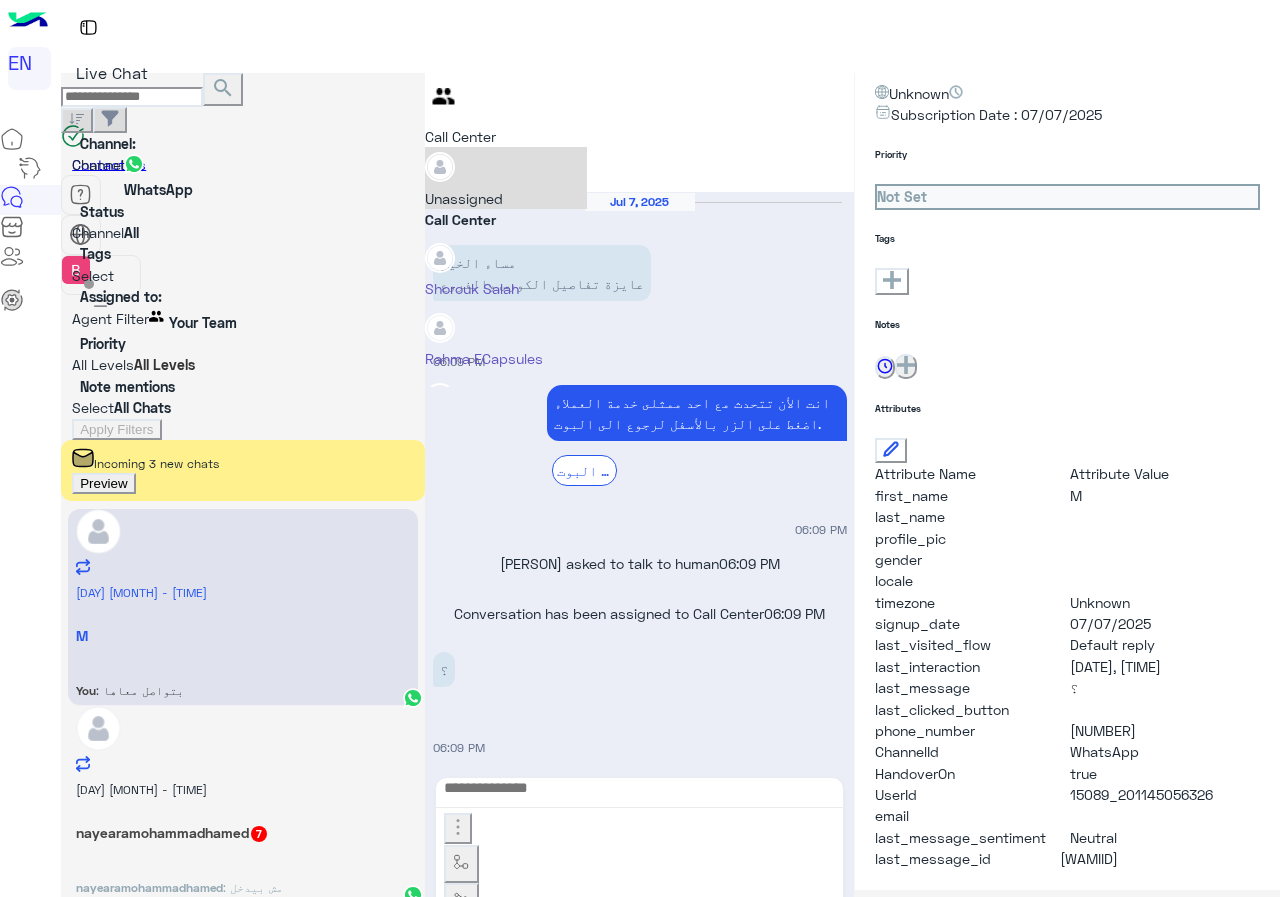 click at bounding box center (425, 86) 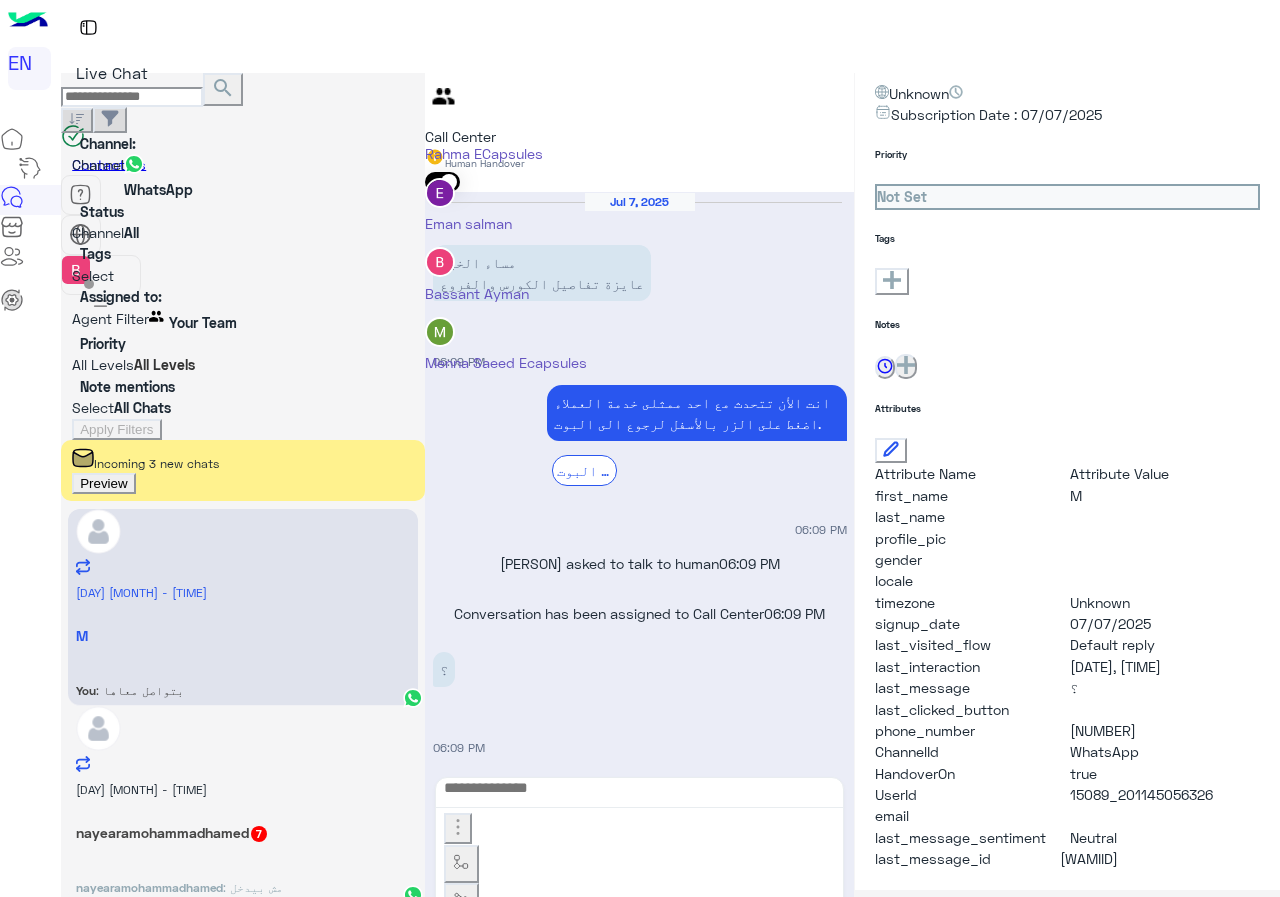 scroll, scrollTop: 332, scrollLeft: 0, axis: vertical 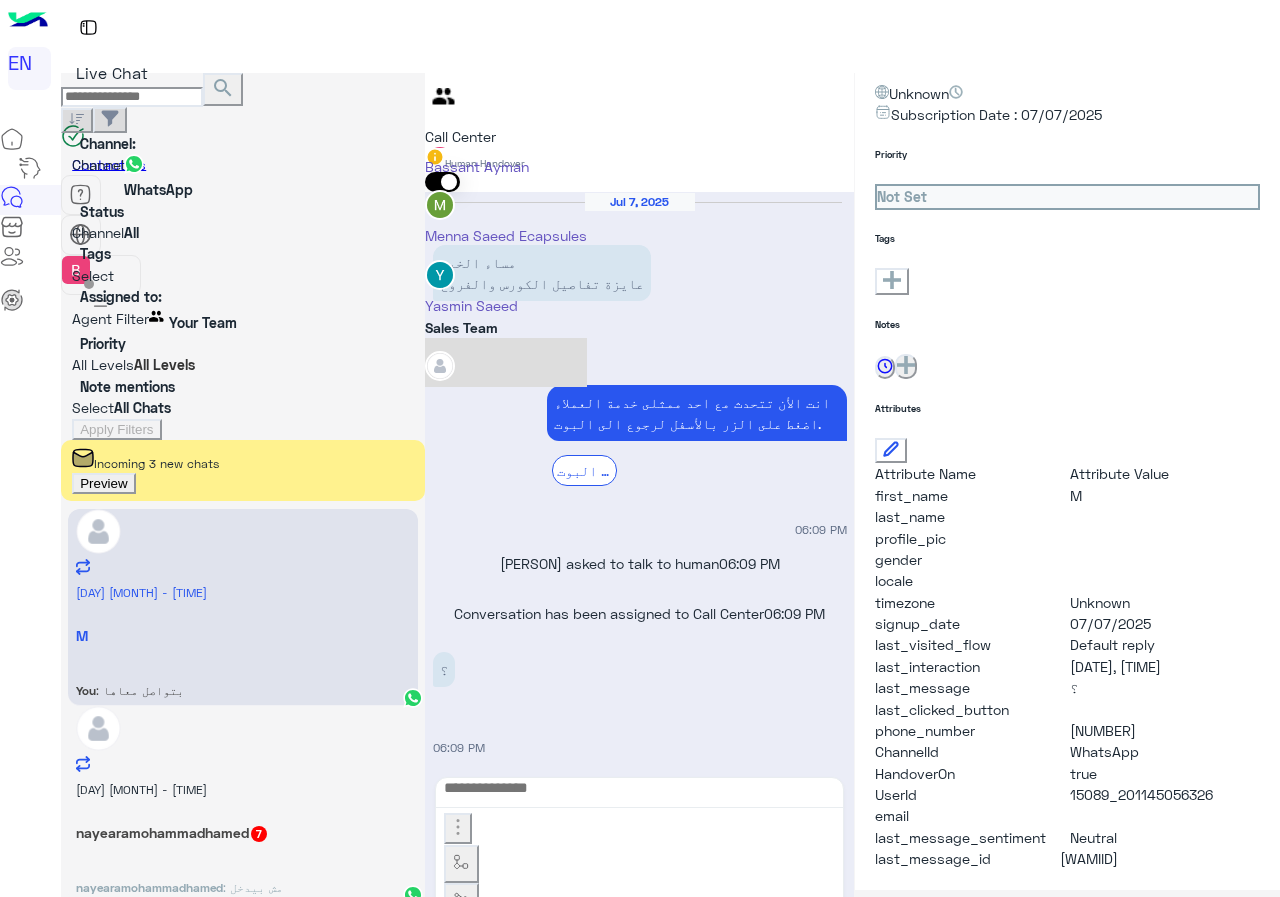 click at bounding box center (440, 366) 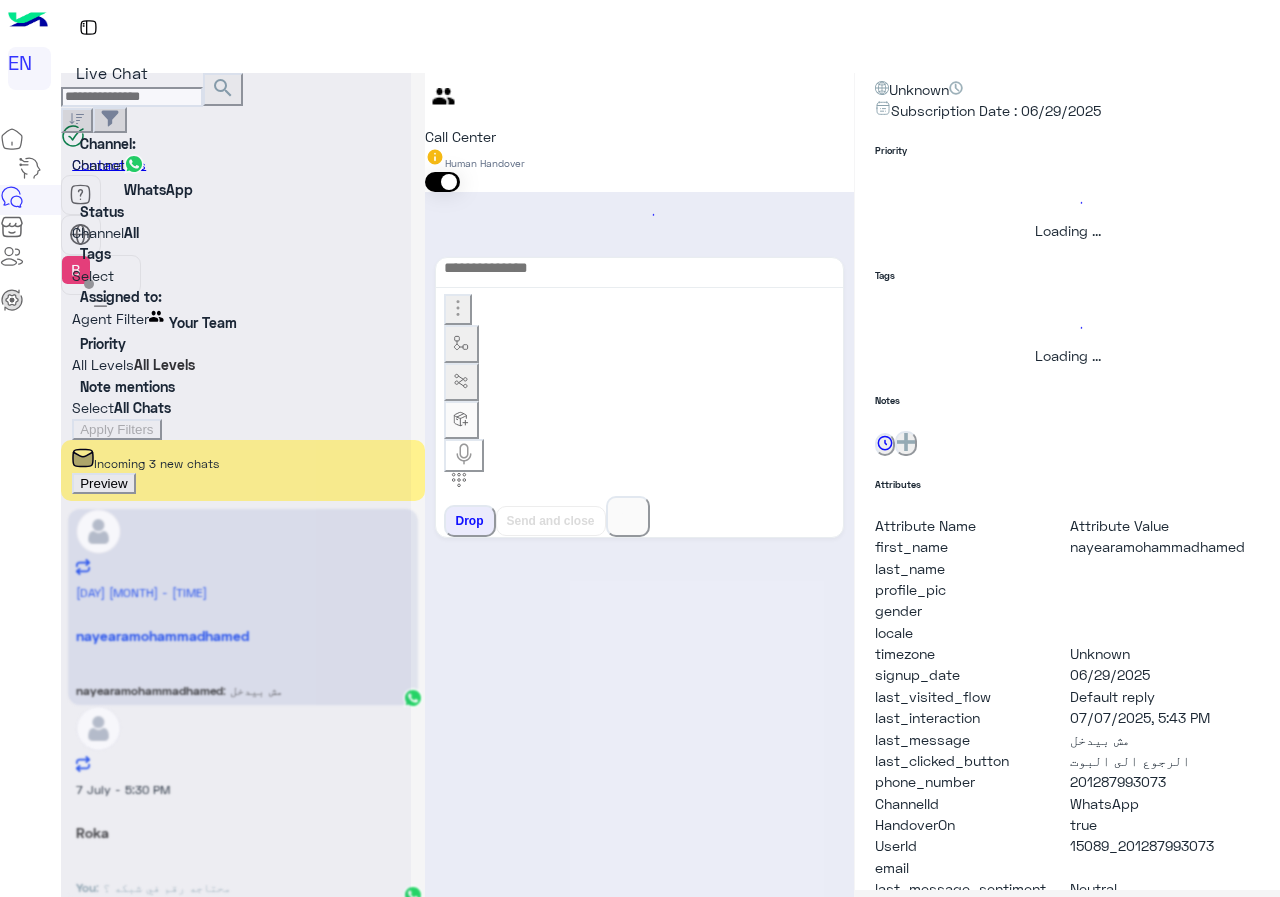 scroll, scrollTop: 176, scrollLeft: 0, axis: vertical 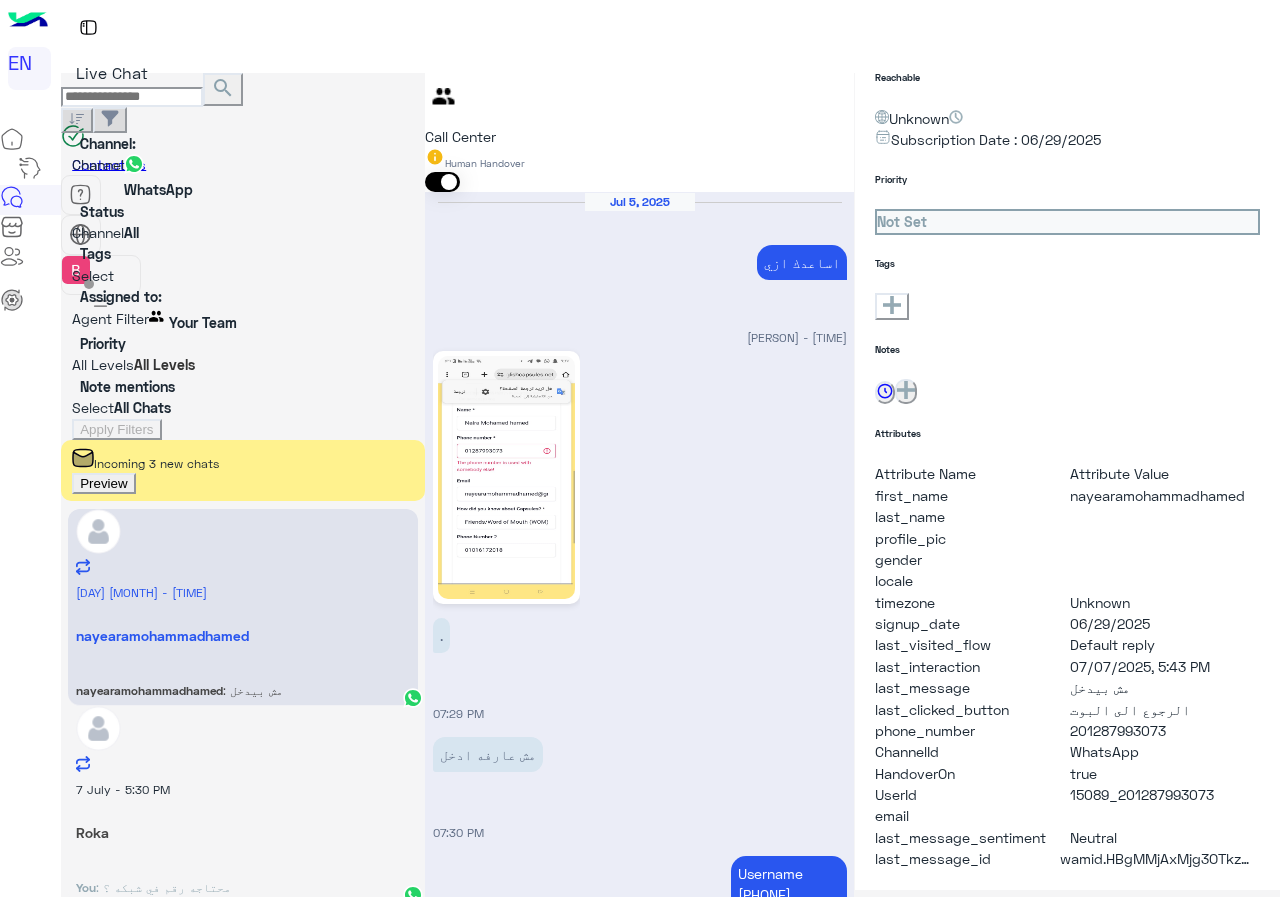 click on "Preview" at bounding box center (103, 483) 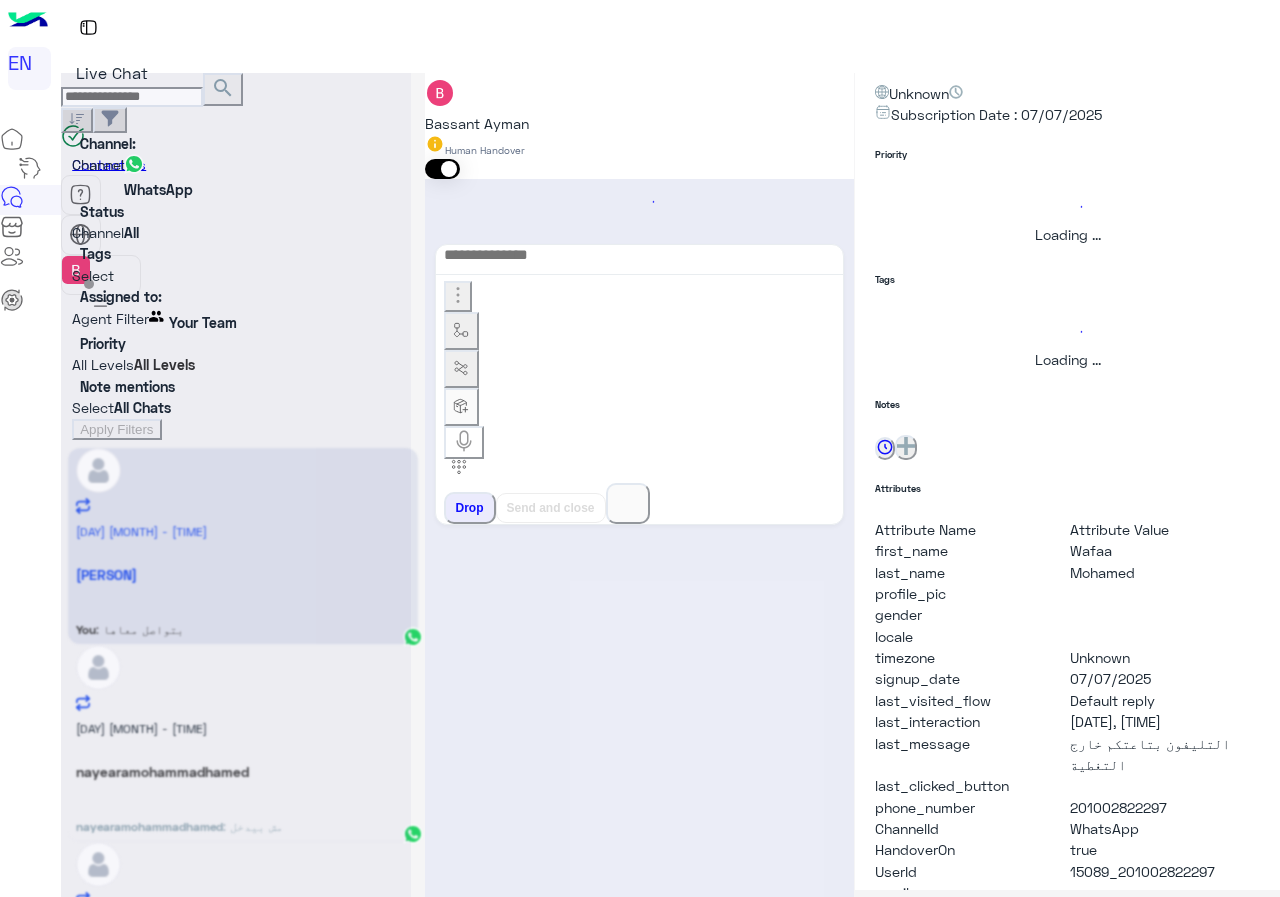 scroll, scrollTop: 180, scrollLeft: 0, axis: vertical 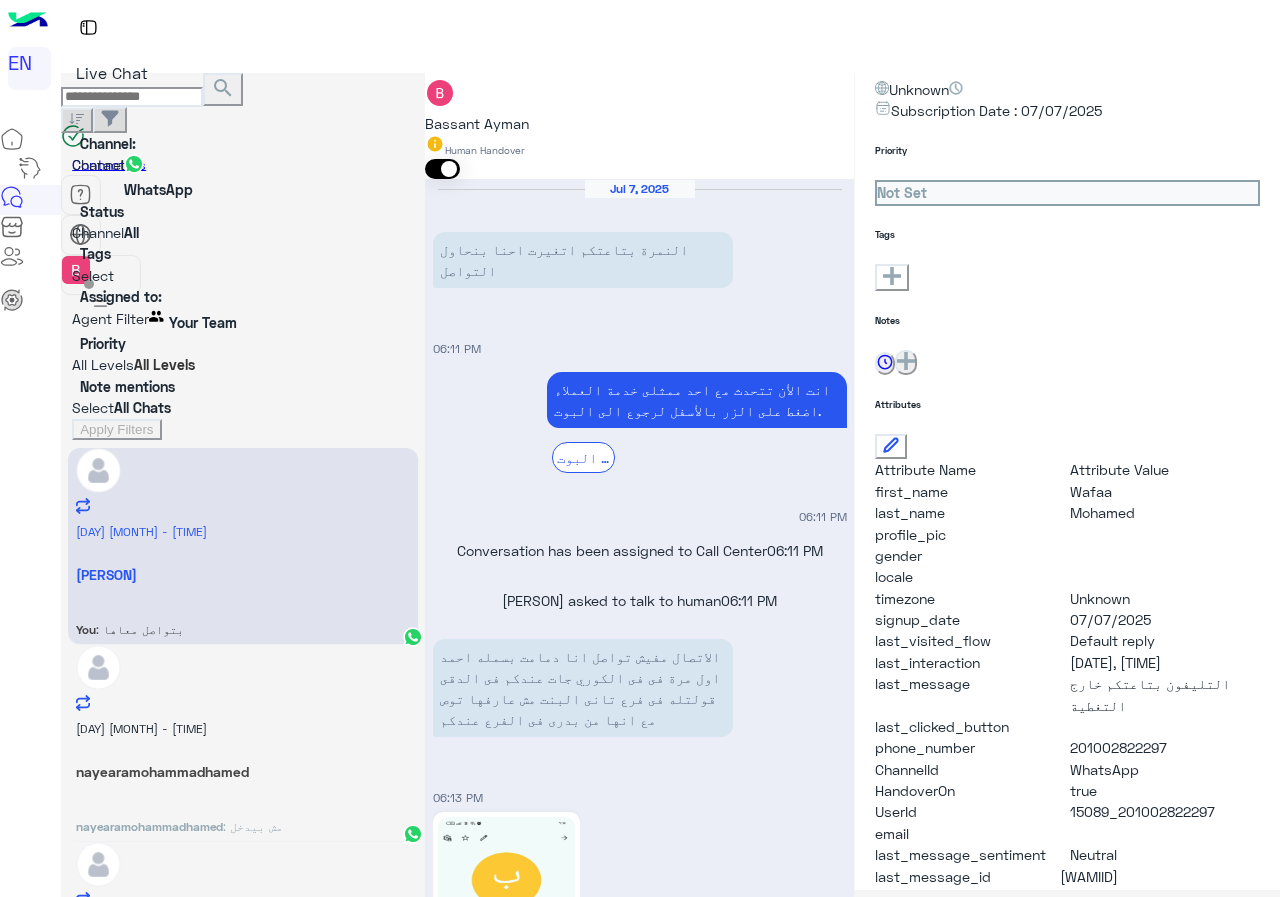 click at bounding box center [639, 1957] 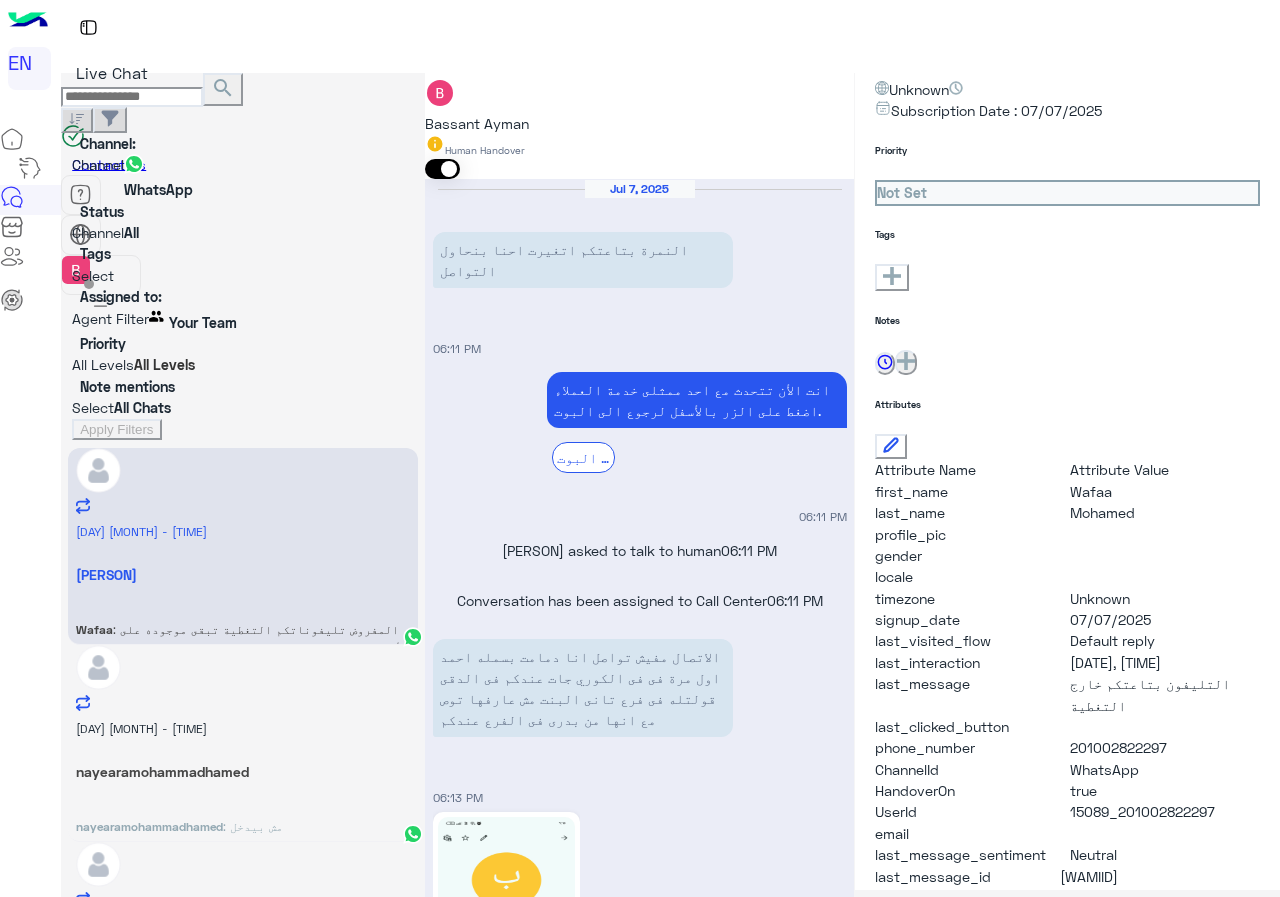 scroll, scrollTop: 810, scrollLeft: 0, axis: vertical 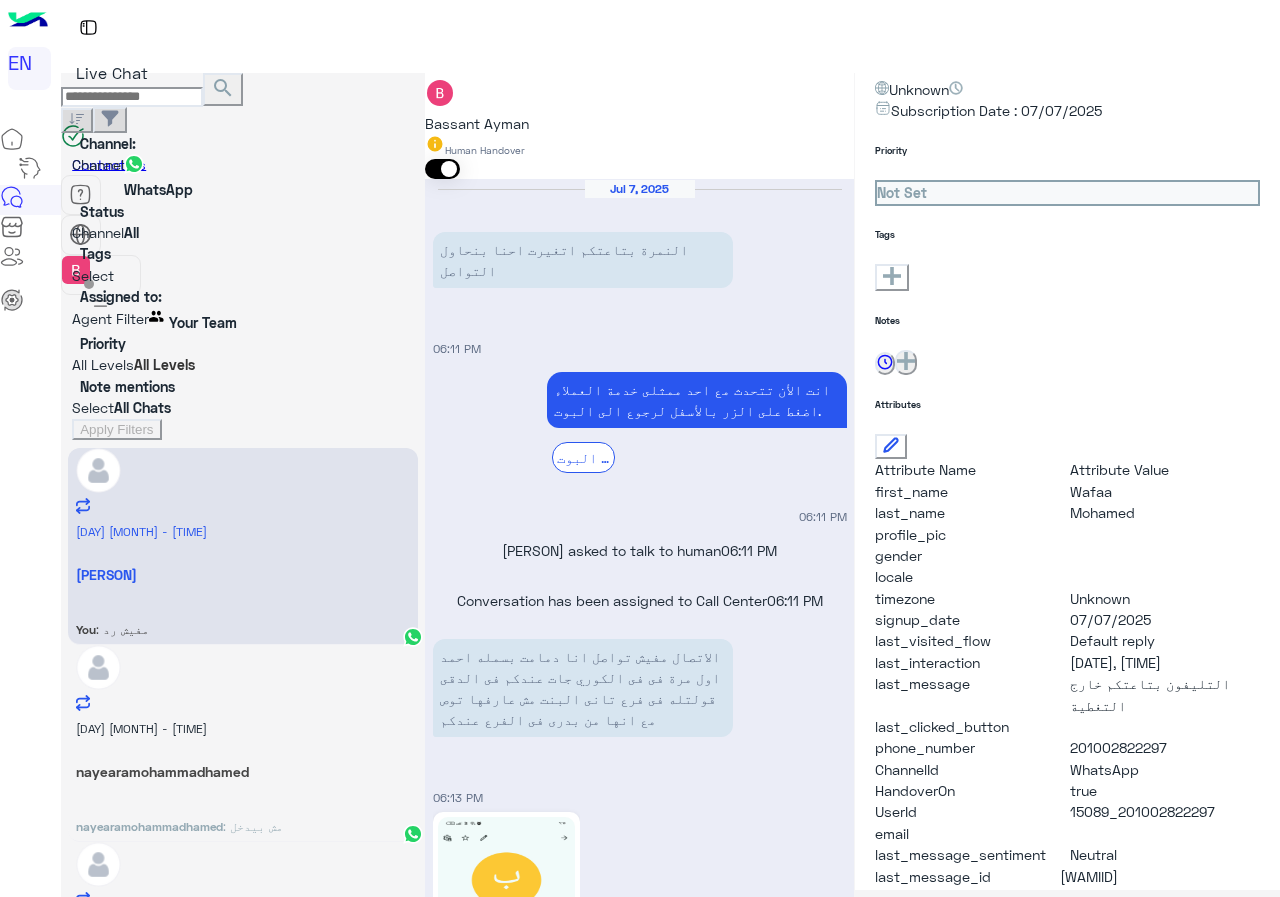 drag, startPoint x: 549, startPoint y: 707, endPoint x: 539, endPoint y: 725, distance: 20.59126 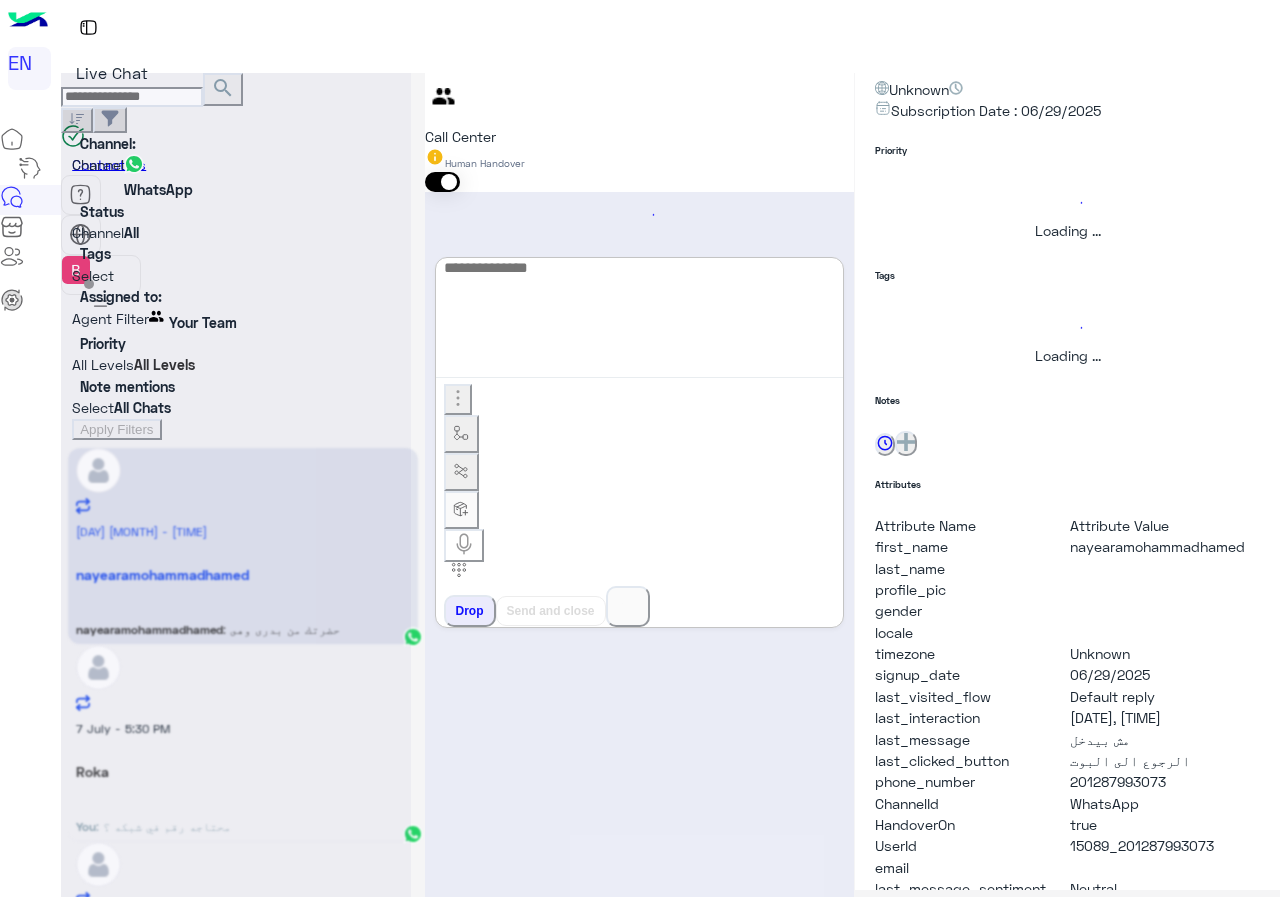 scroll, scrollTop: 0, scrollLeft: 0, axis: both 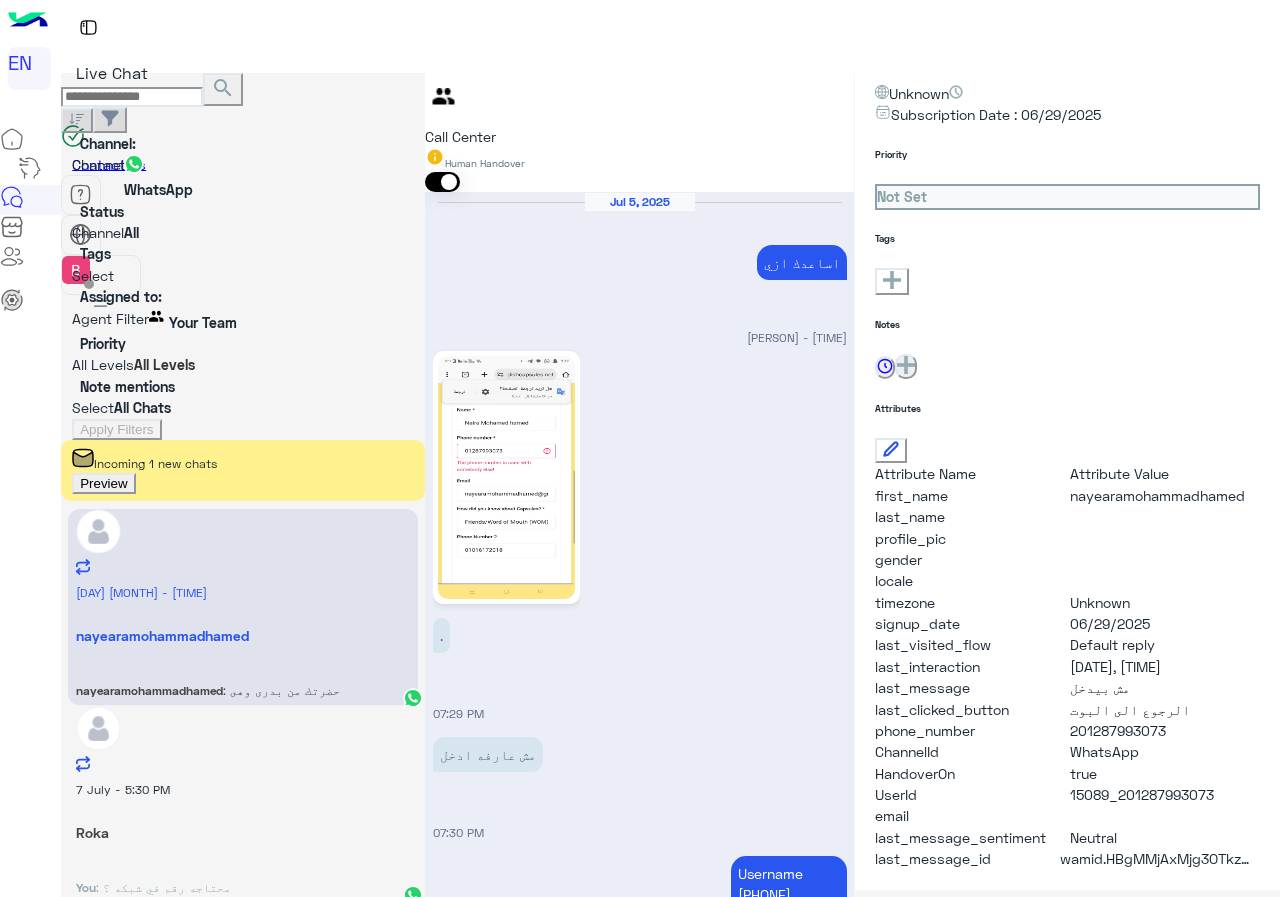 type on "**********" 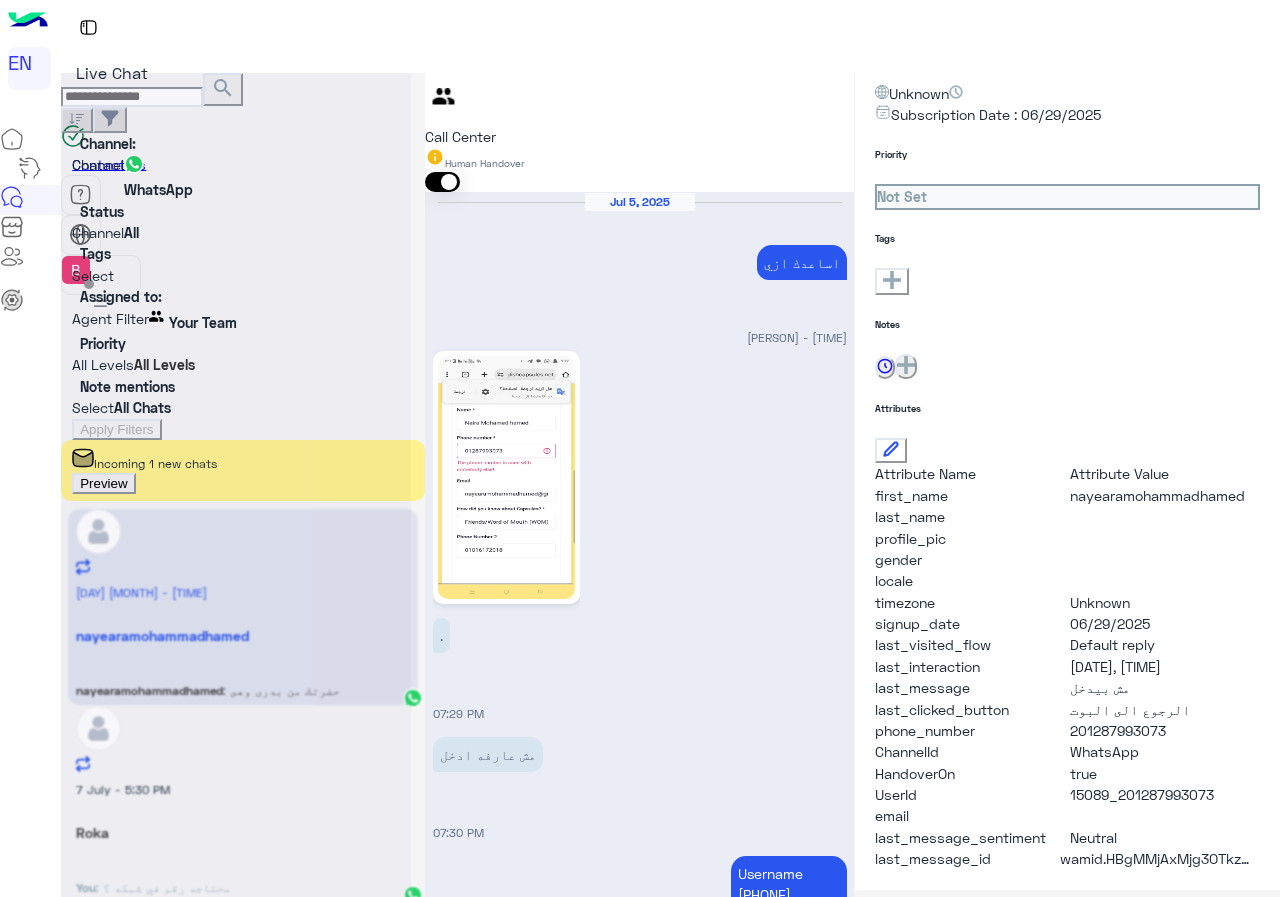 scroll, scrollTop: 1734, scrollLeft: 0, axis: vertical 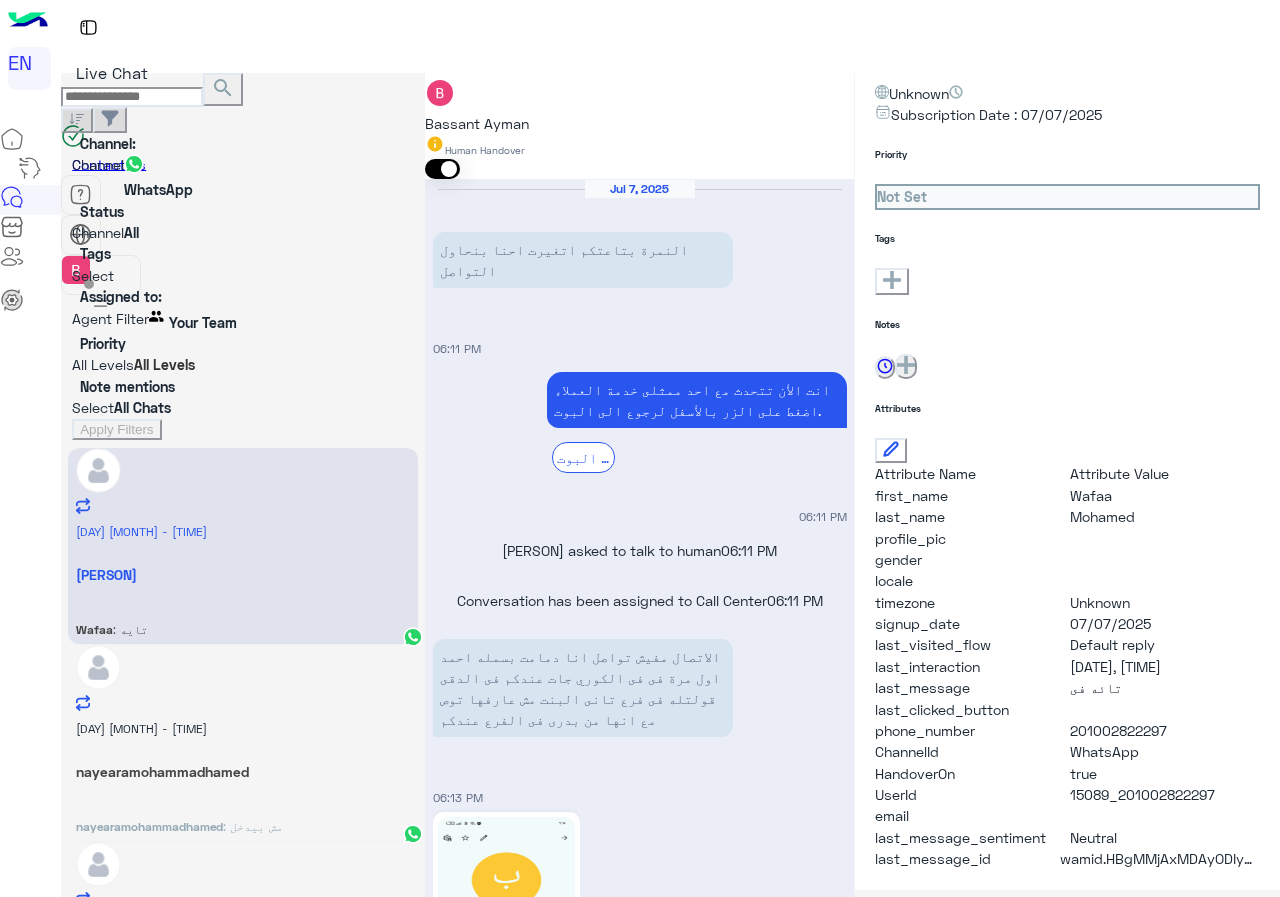 click at bounding box center (639, 2631) 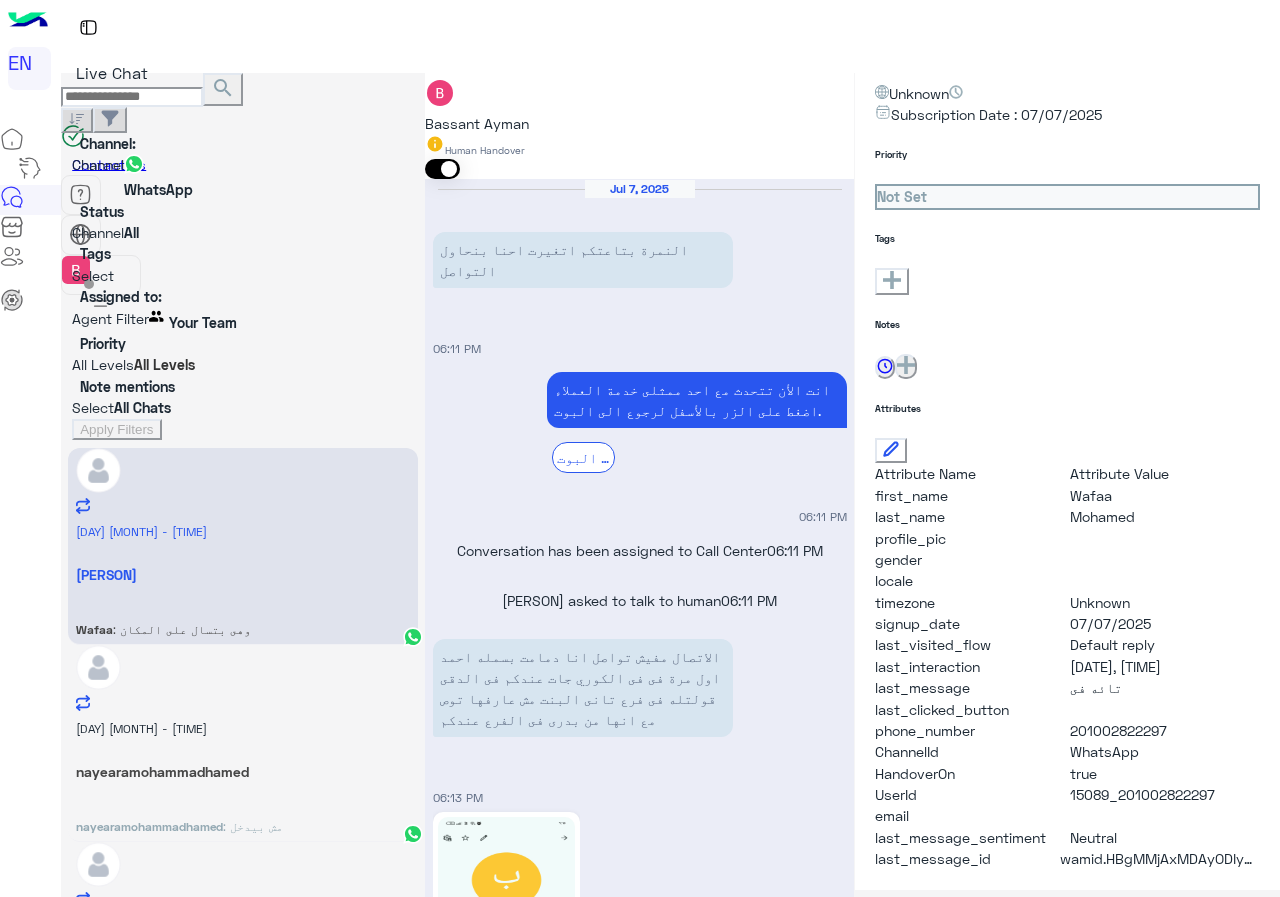 scroll, scrollTop: 1250, scrollLeft: 0, axis: vertical 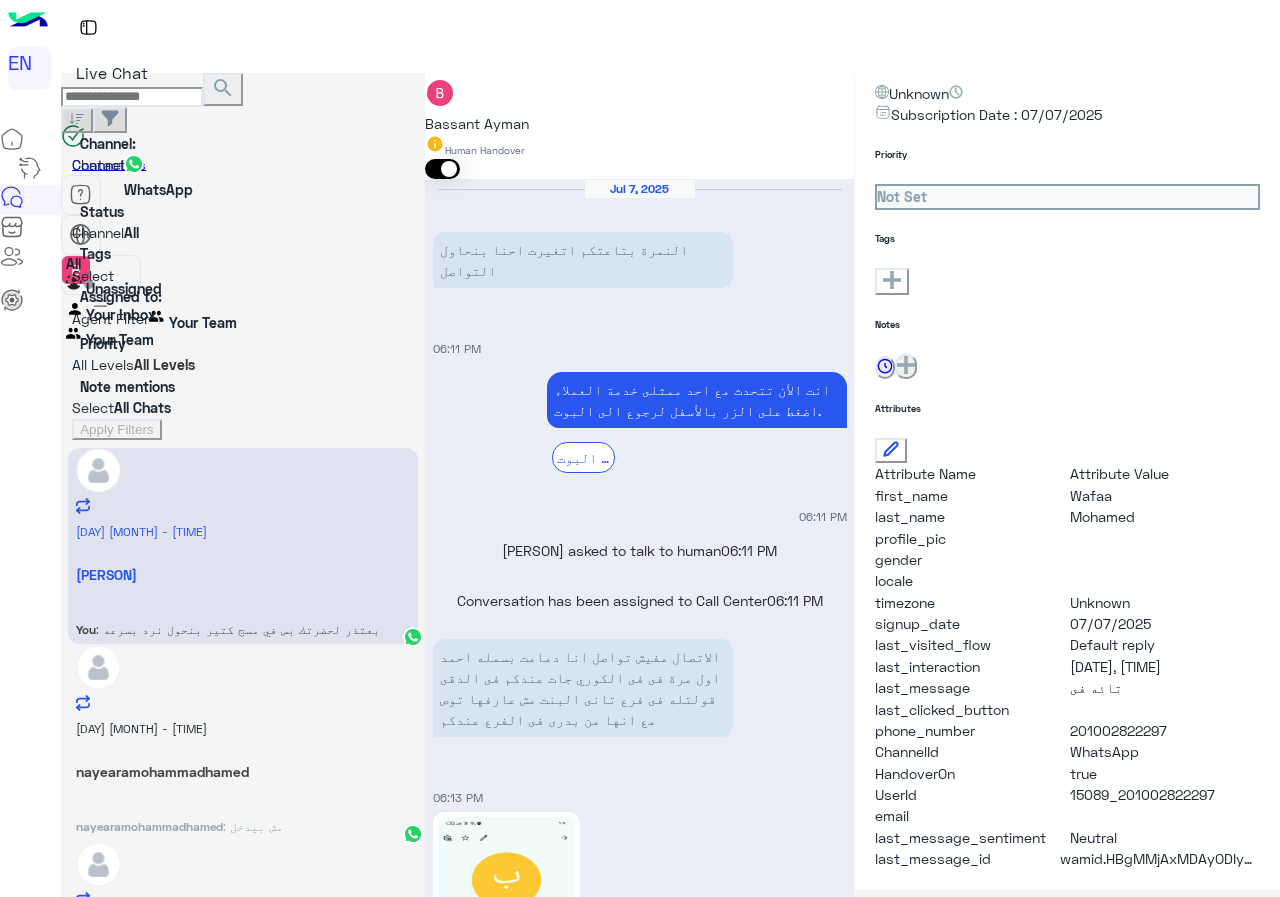 click on "Unassigned" at bounding box center [124, 288] 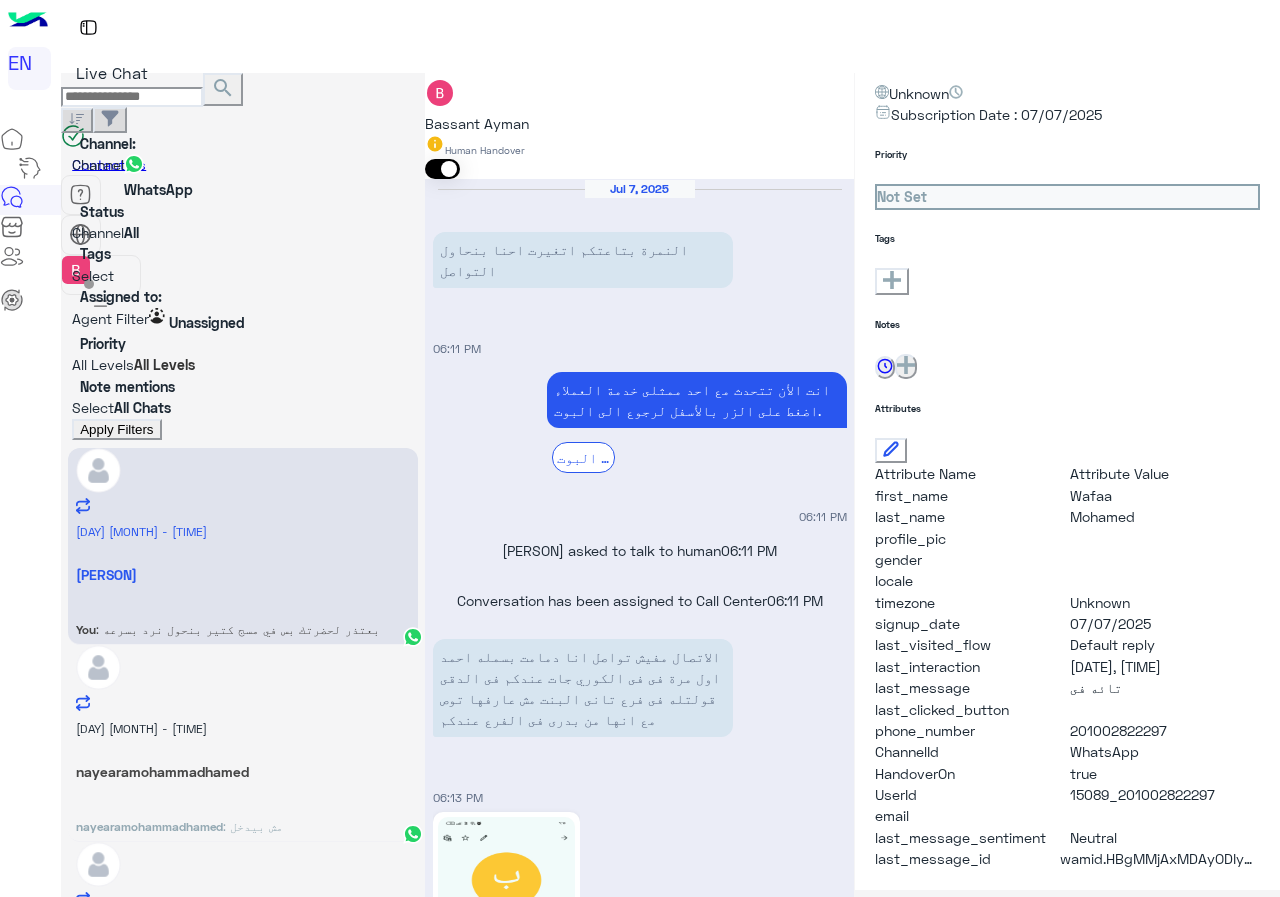 click on "Apply Filters" at bounding box center (116, 429) 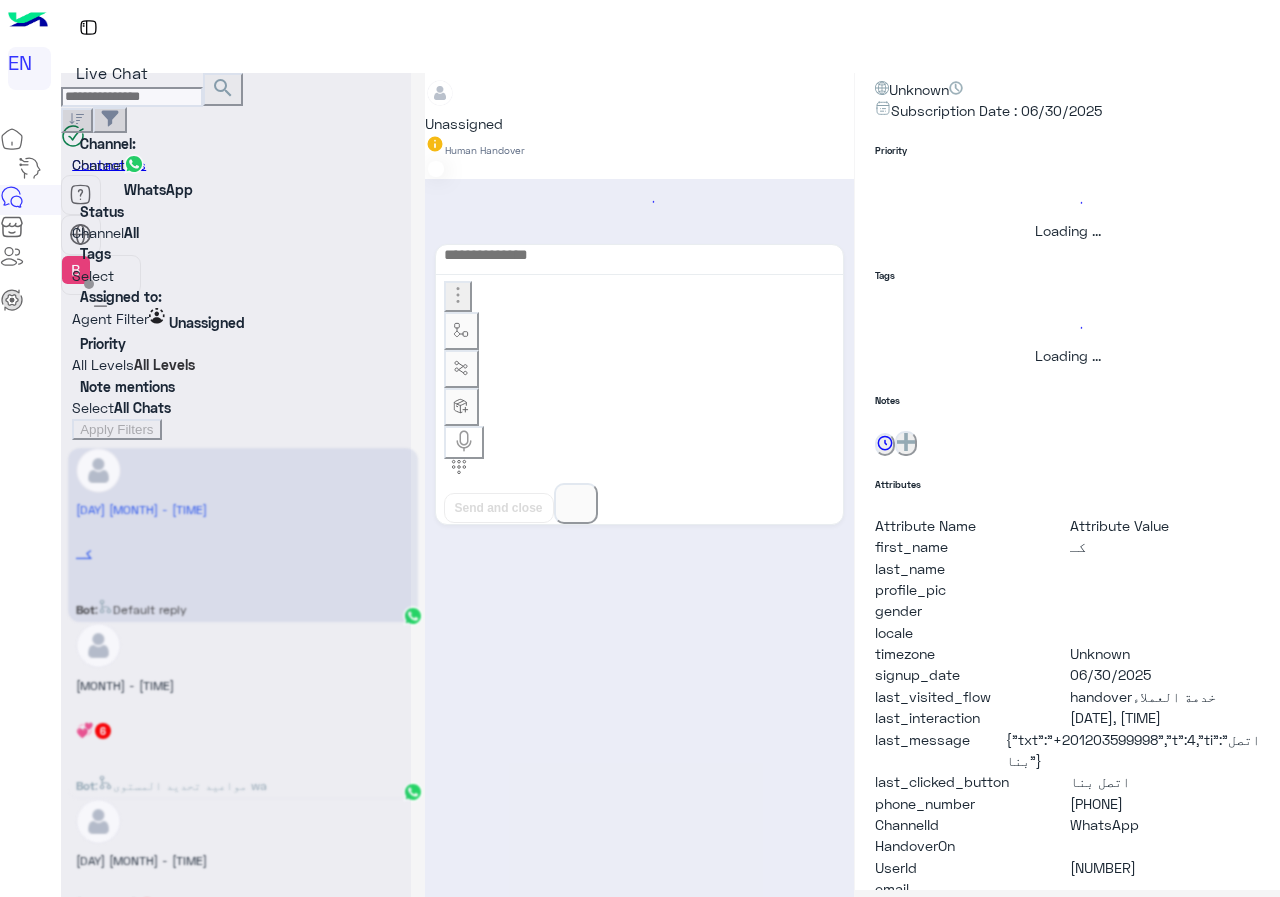 scroll, scrollTop: 0, scrollLeft: 0, axis: both 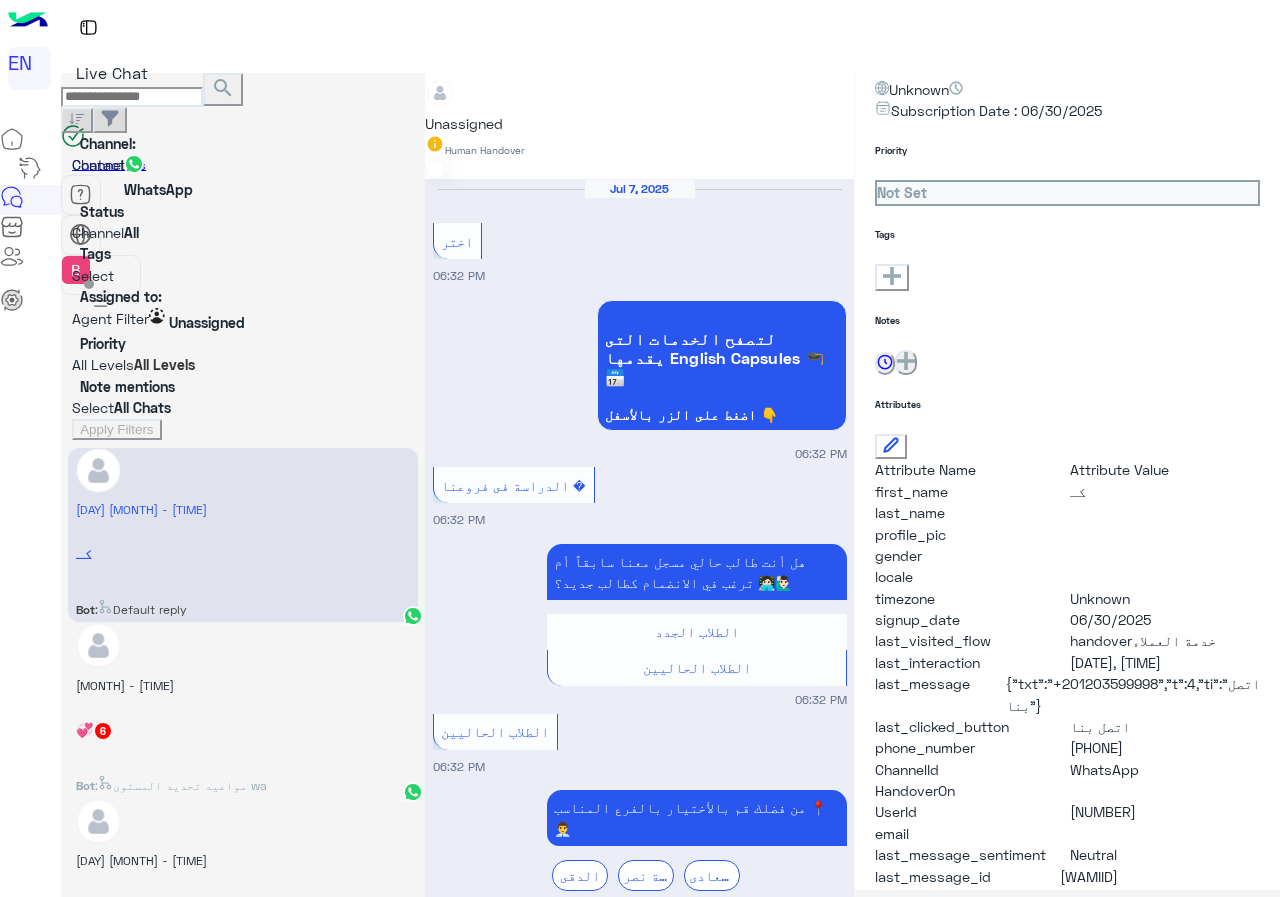 click on "[MONTH] - [TIME]" at bounding box center (243, 508) 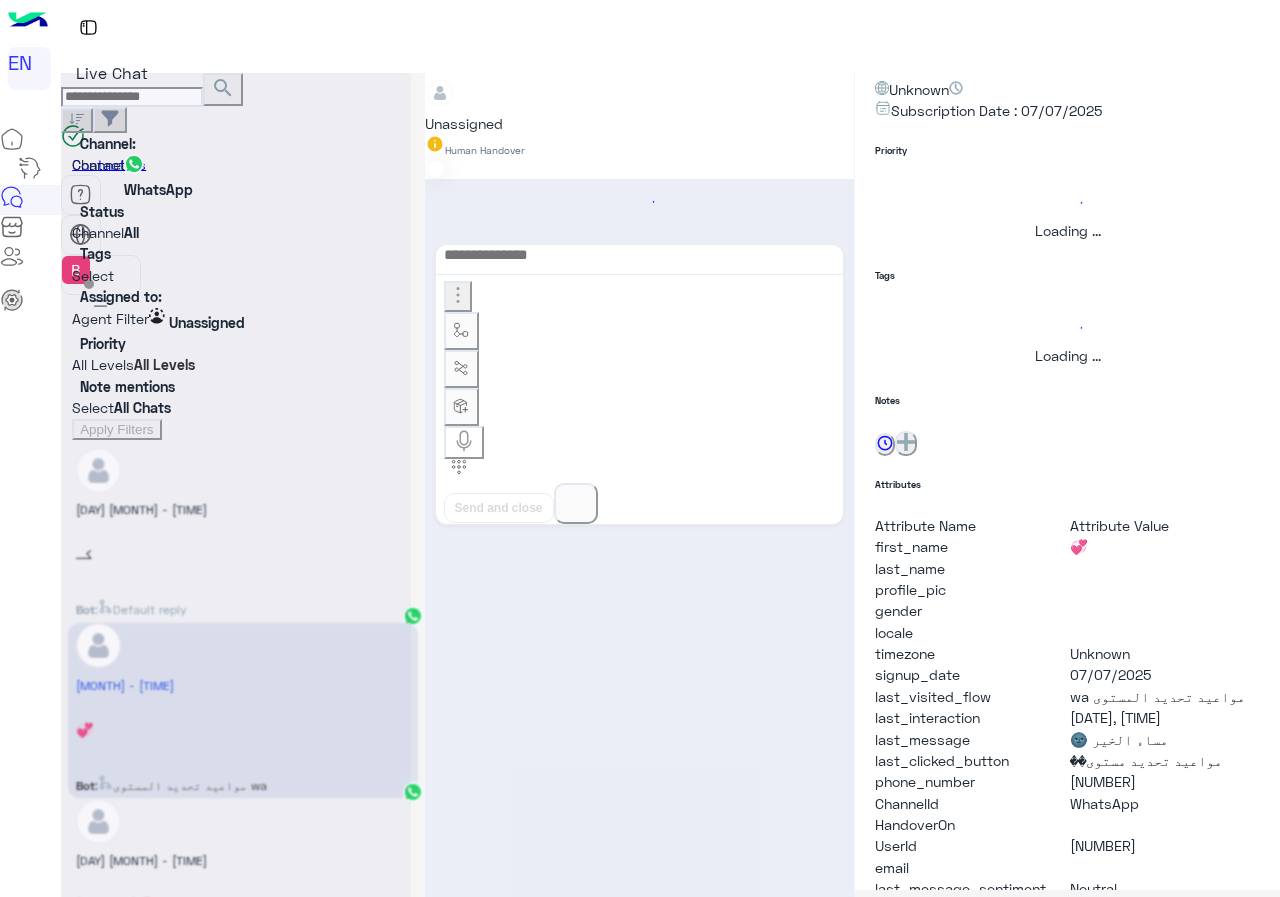 scroll, scrollTop: 0, scrollLeft: 0, axis: both 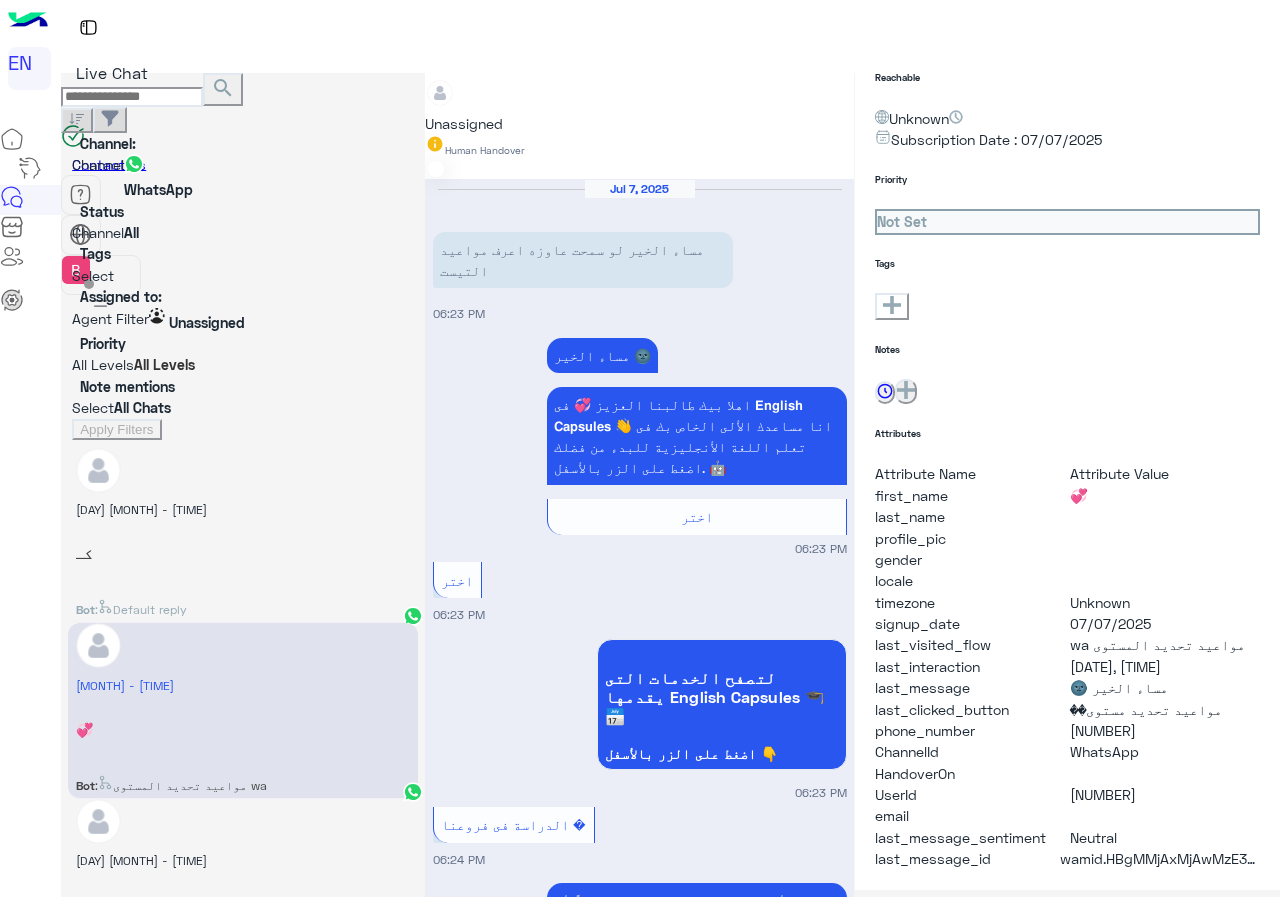 click at bounding box center (425, 86) 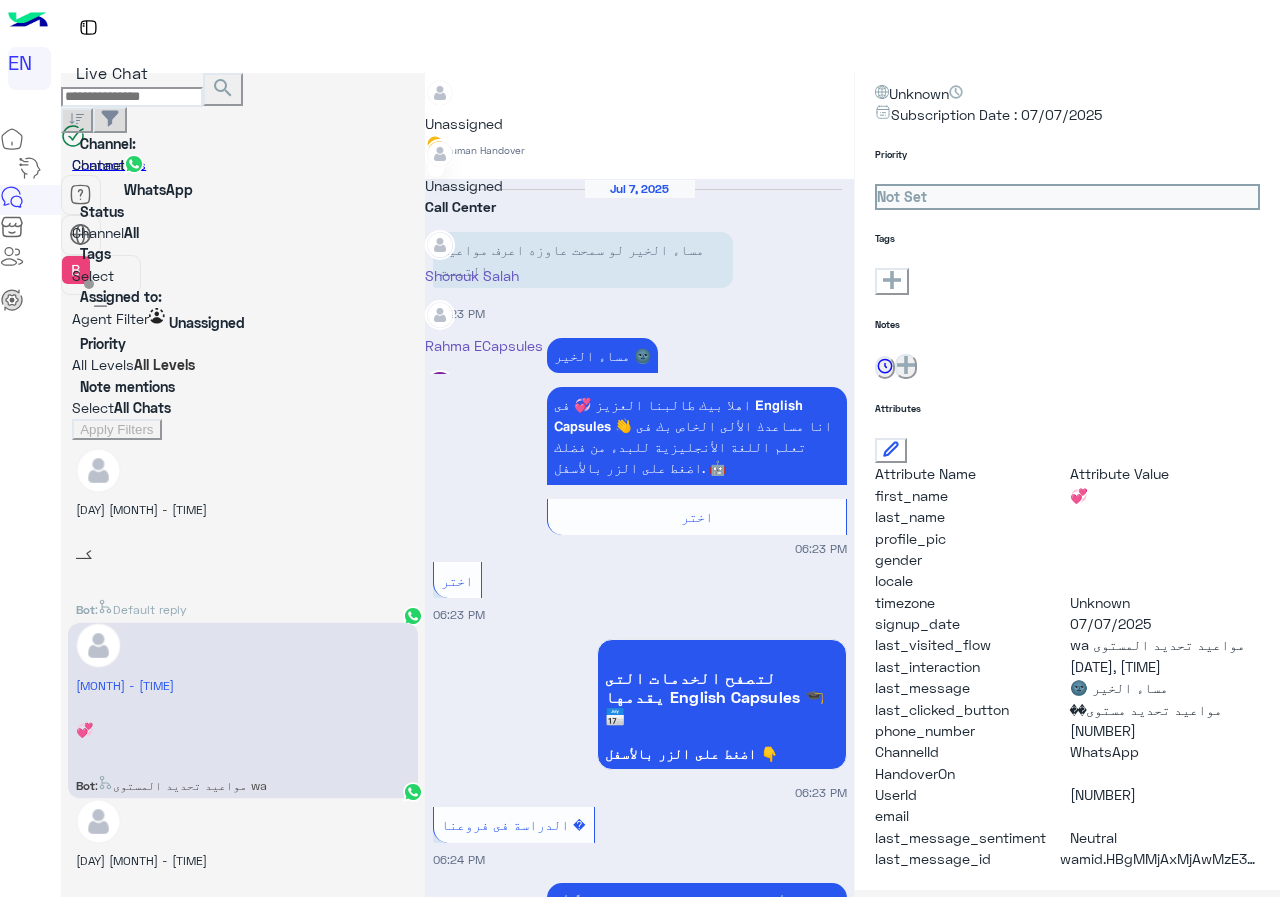 scroll, scrollTop: 332, scrollLeft: 0, axis: vertical 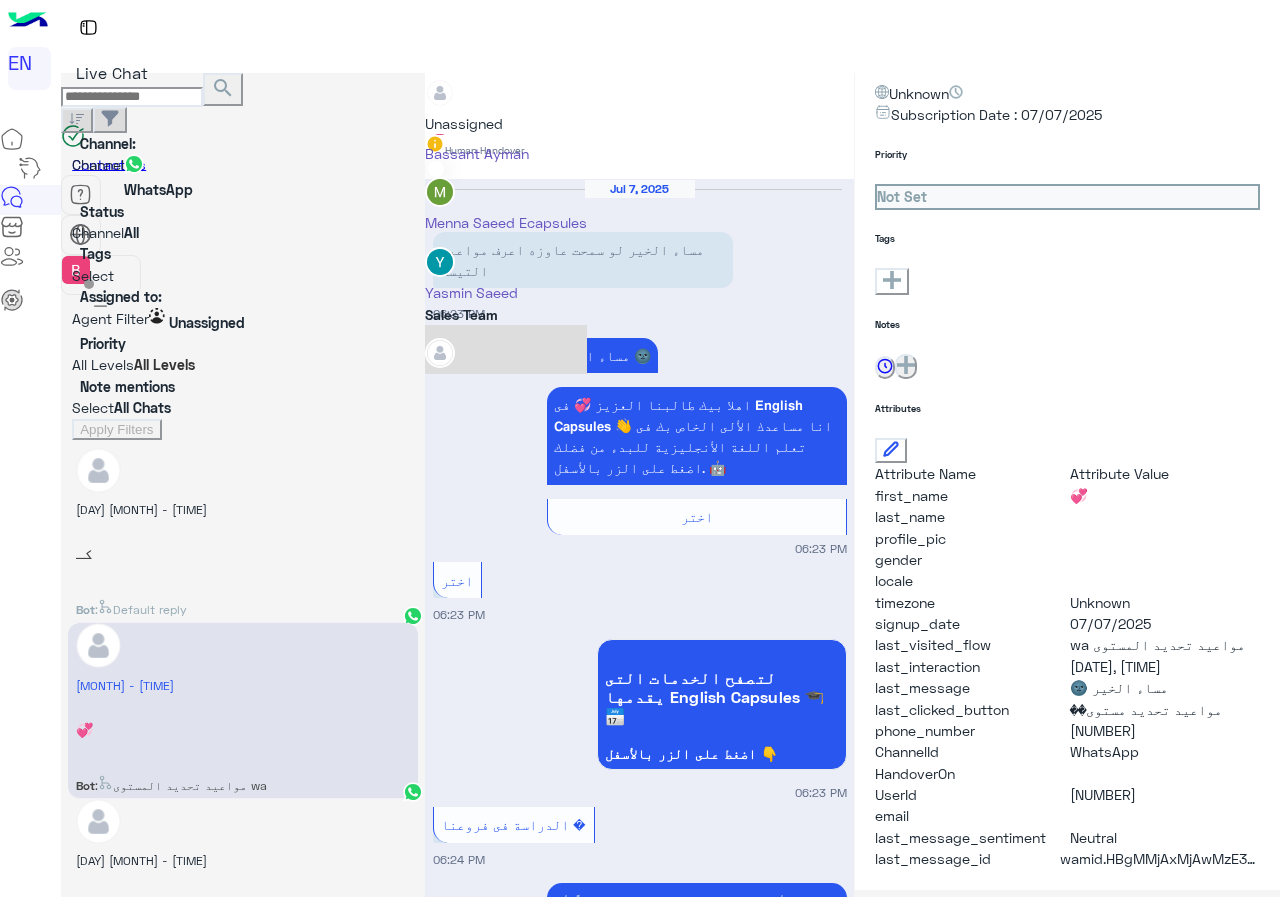 click at bounding box center [440, 353] 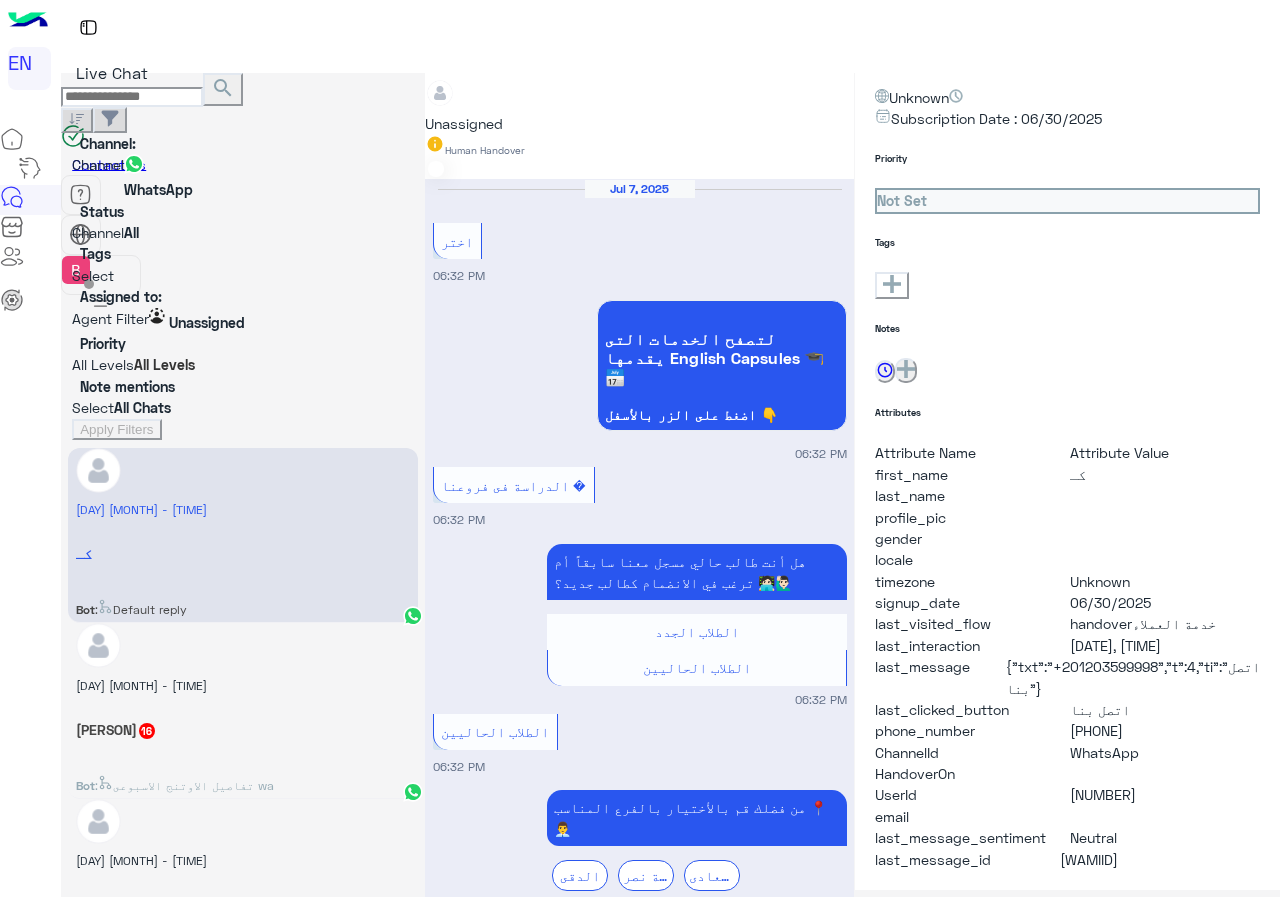 scroll, scrollTop: 1174, scrollLeft: 0, axis: vertical 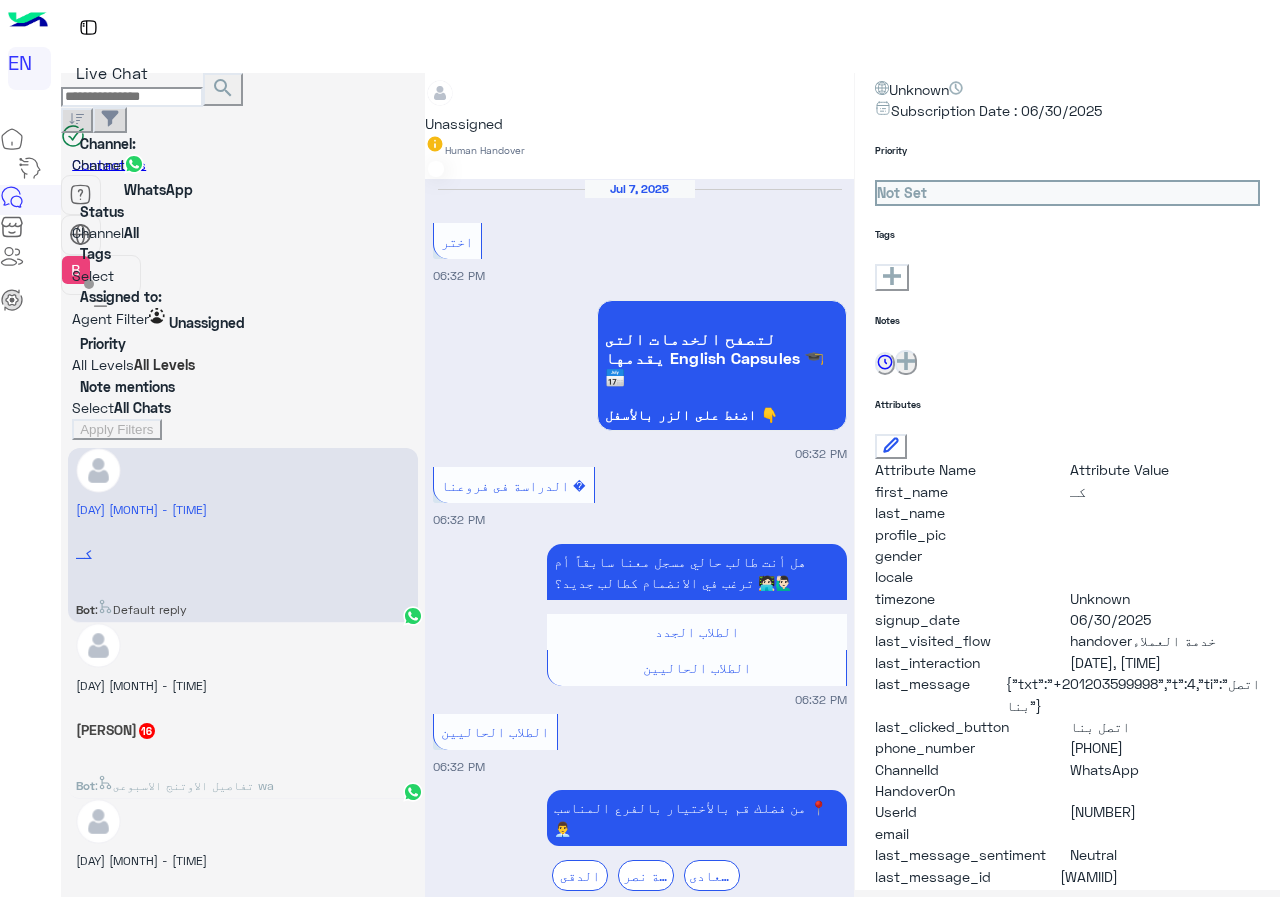 drag, startPoint x: 1074, startPoint y: 705, endPoint x: 1128, endPoint y: 702, distance: 54.08327 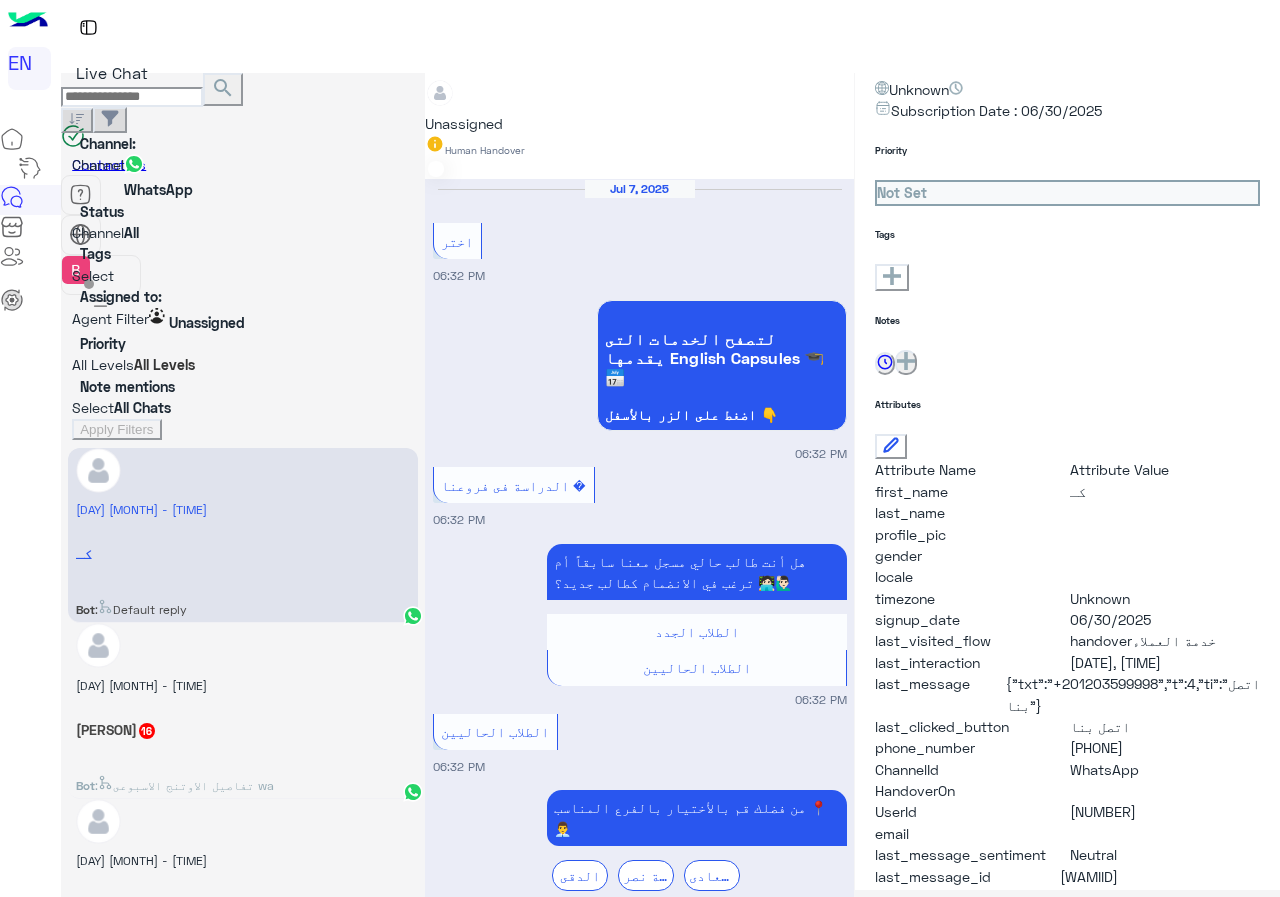 click on "Unassigned Human Handover [DATE] اختر [TIME] لتصفح الخدمات التى يقدمها English Capsules 🎓📅 اضغط على الزر بالأسفل 👇 [TIME] الدراسة فى فروعنا [TIME] هل أنت طالب حالي مسجل معنا سابقاً أم ترغب في الانضمام كطالب جديد؟ 🧑🏻‍💻🙋🏻‍♂️ الطلاب الجدد الطلاب الحاليين [TIME] الطلاب الحاليين [TIME] من فضلك قم بالأختيار بالفرع المناسب 📍👨‍💼 الدقى مدينة نصر المعادى [TIME] الدقى [TIME] نورتنا بحضورك طالبنا العزيز 👐، أرجو منك اختيار مايناسبك. 📚 [TIME] خدمة العملاء اتصل بنا [TIME] خدمة العملاء [TIME] الرجوع الى البوت [TIME] [TIME]" at bounding box center [639, 489] 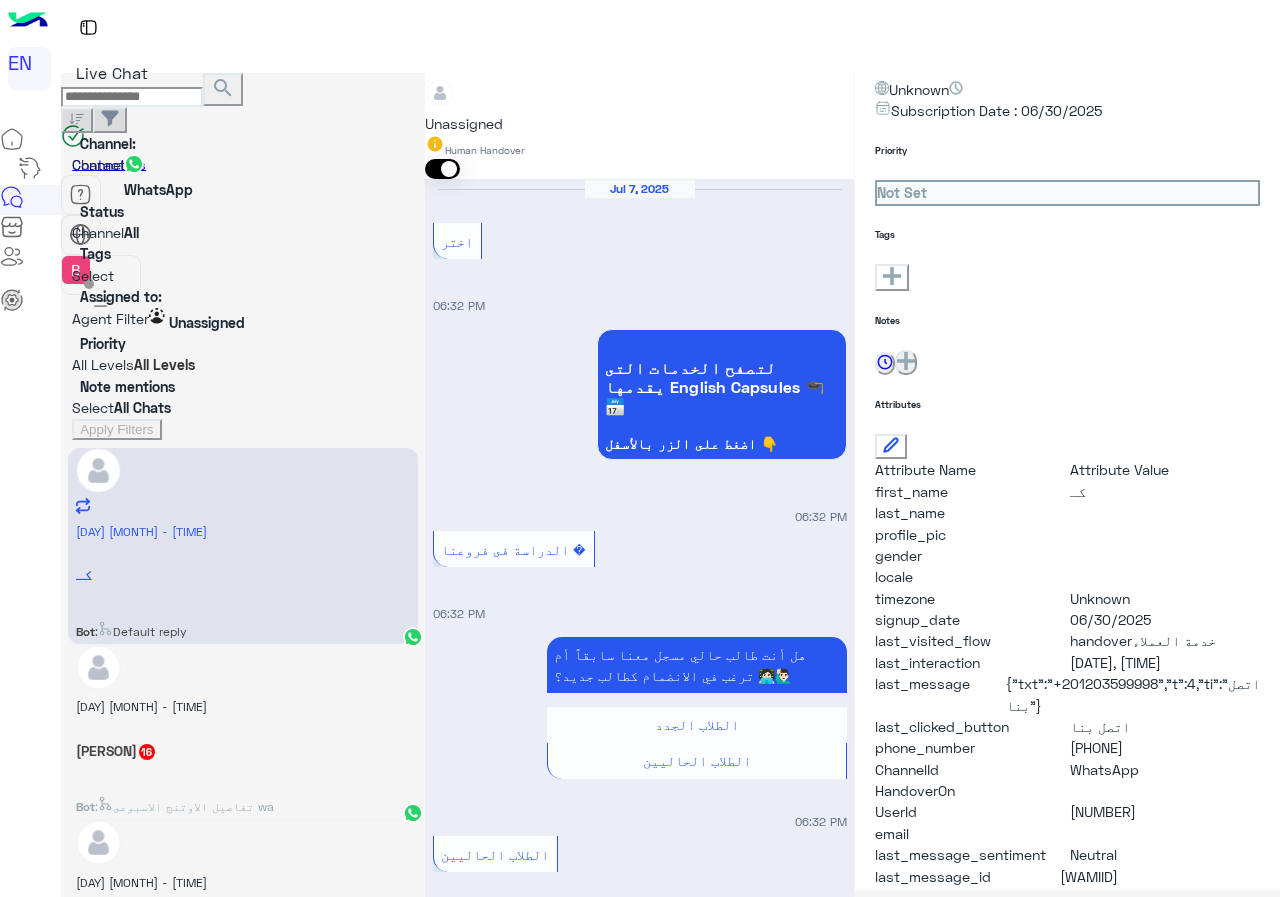 scroll, scrollTop: 1263, scrollLeft: 0, axis: vertical 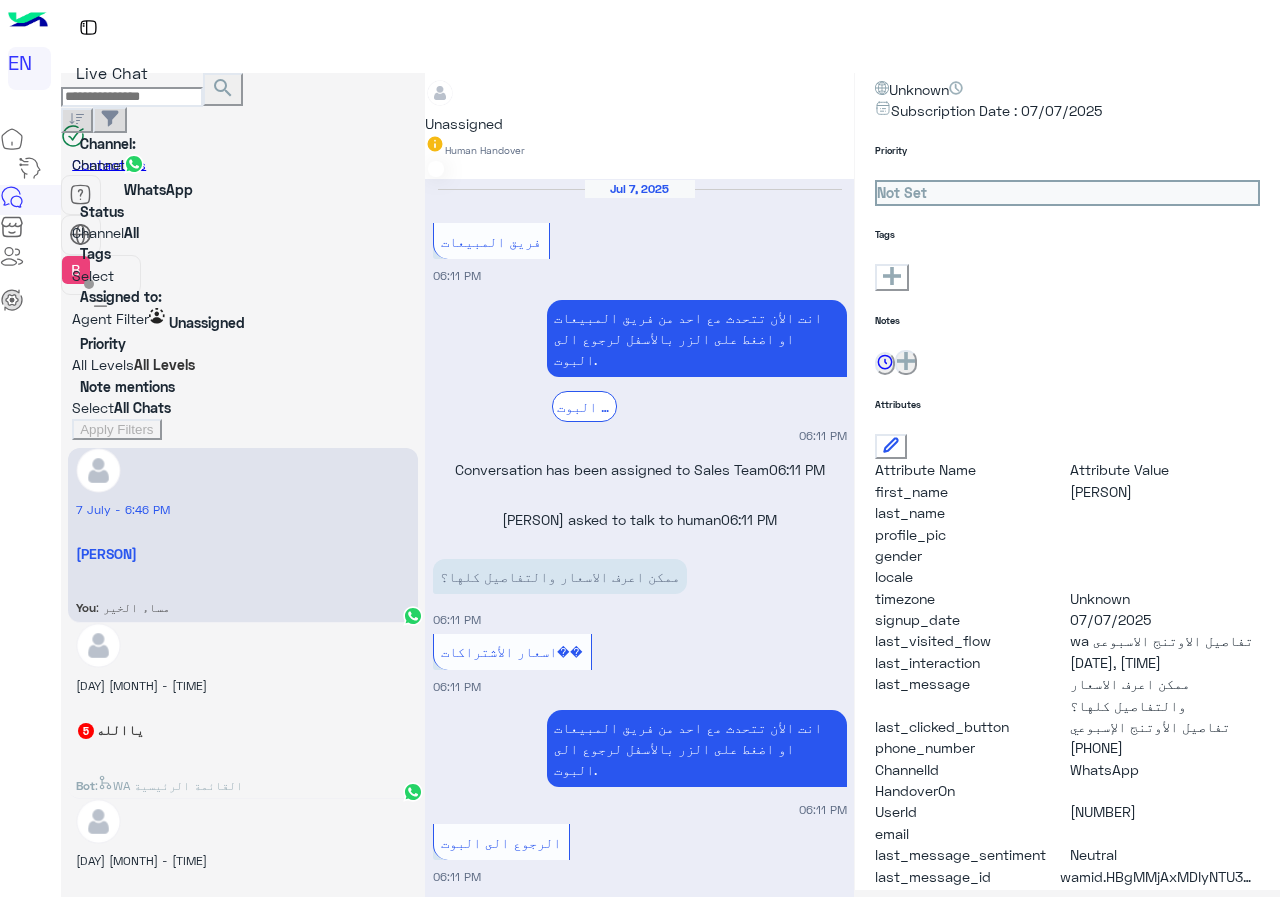 click on "Unassigned" at bounding box center [464, 104] 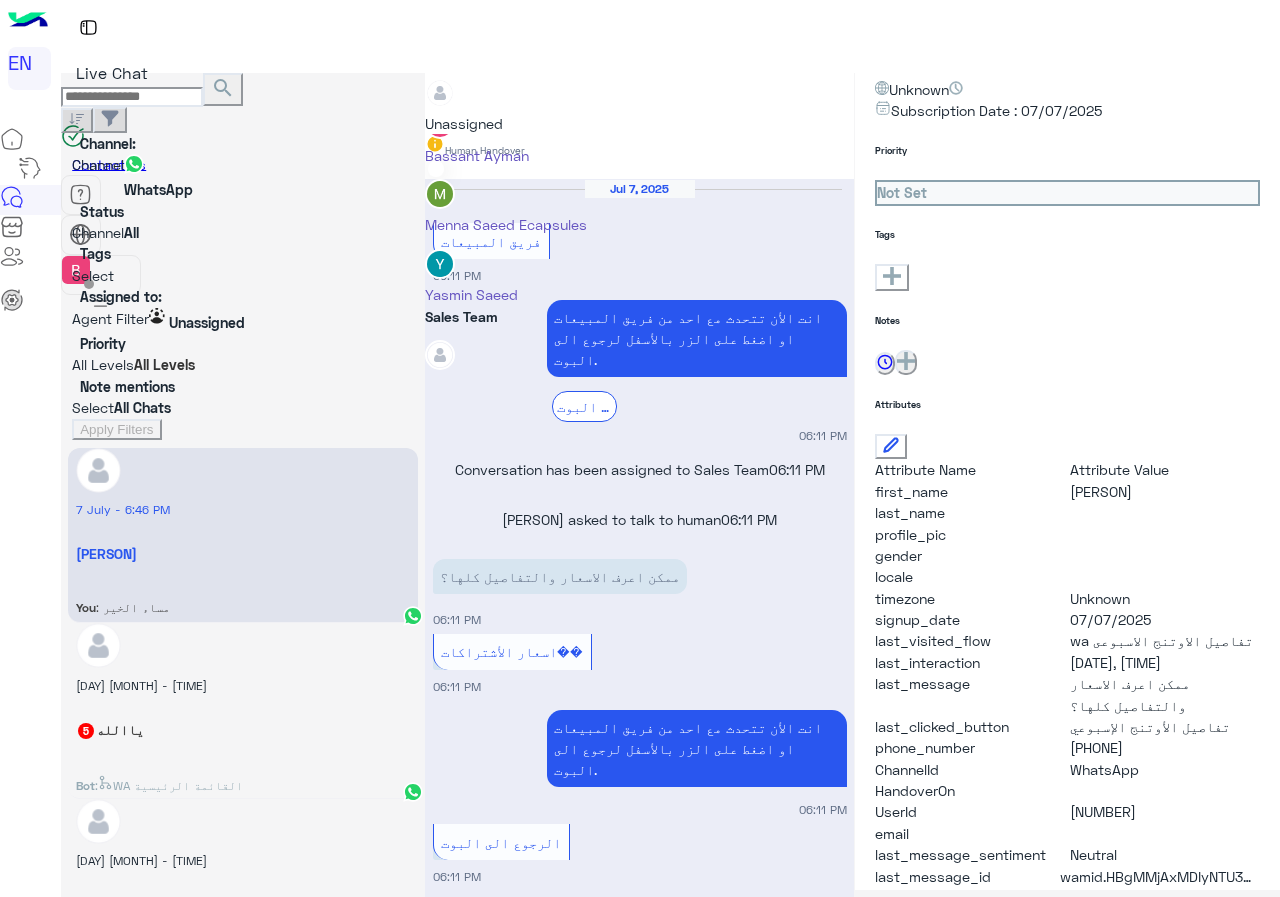 scroll, scrollTop: 332, scrollLeft: 0, axis: vertical 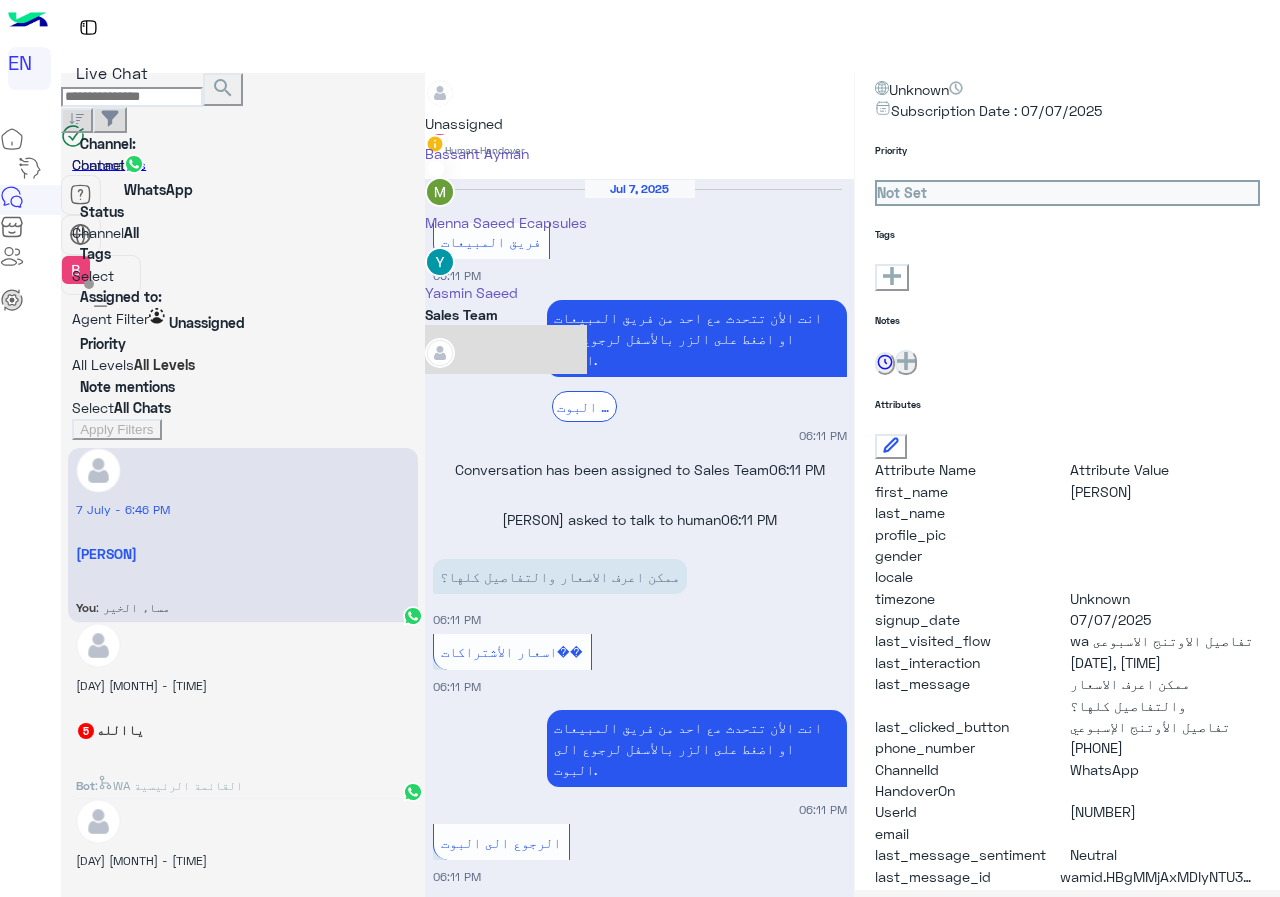 click on "Sales Team" at bounding box center [506, 360] 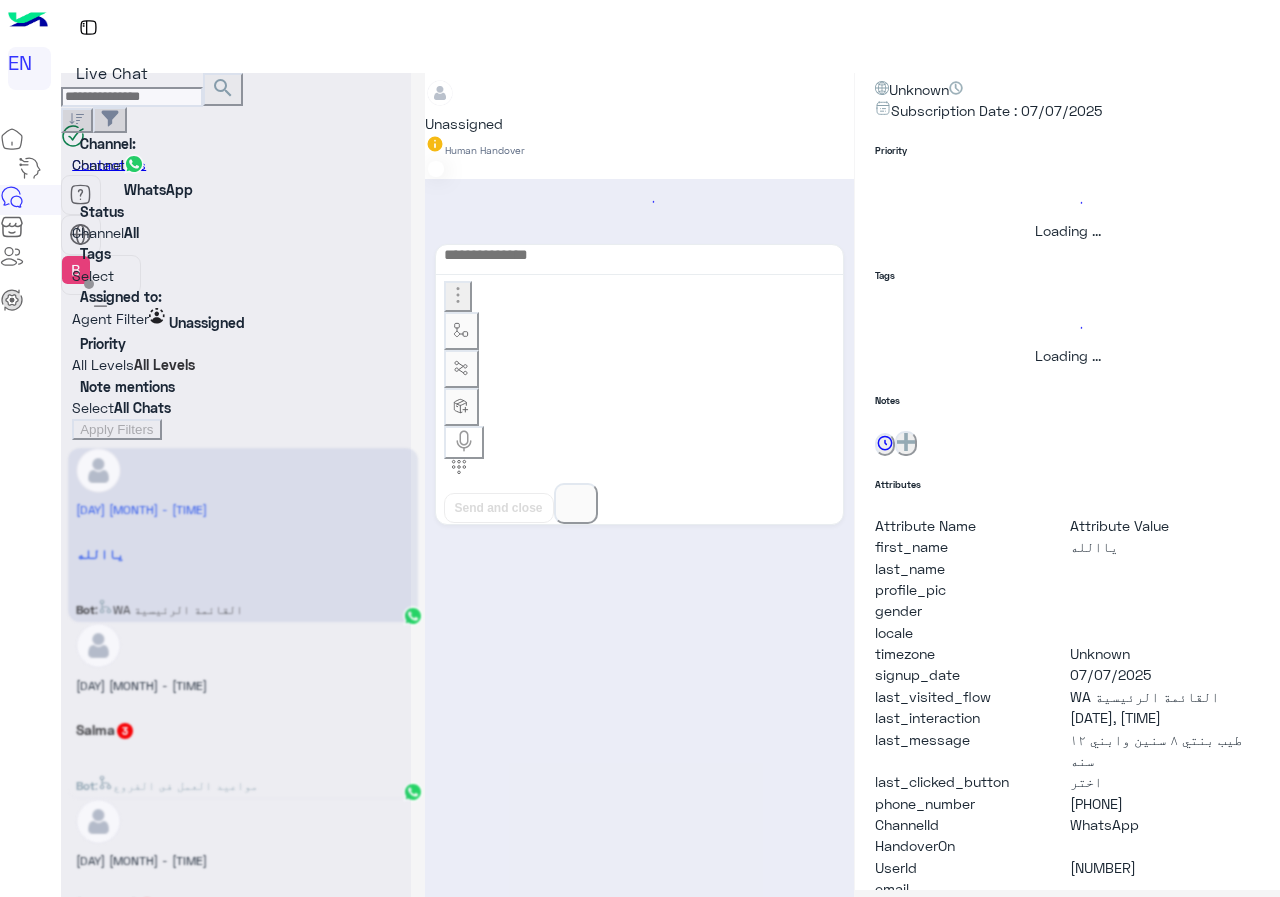 scroll, scrollTop: 0, scrollLeft: 0, axis: both 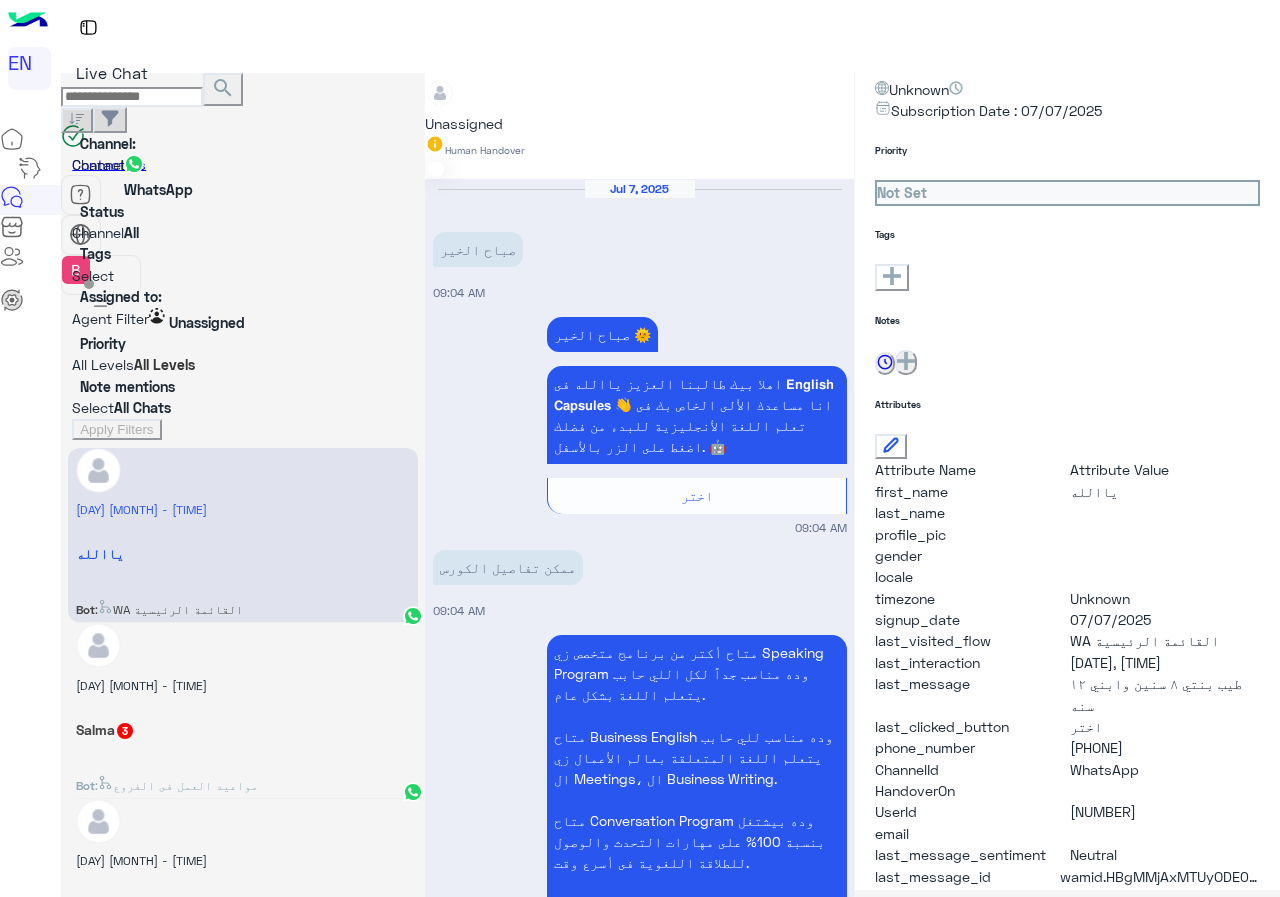 click on "Unassigned" at bounding box center (464, 104) 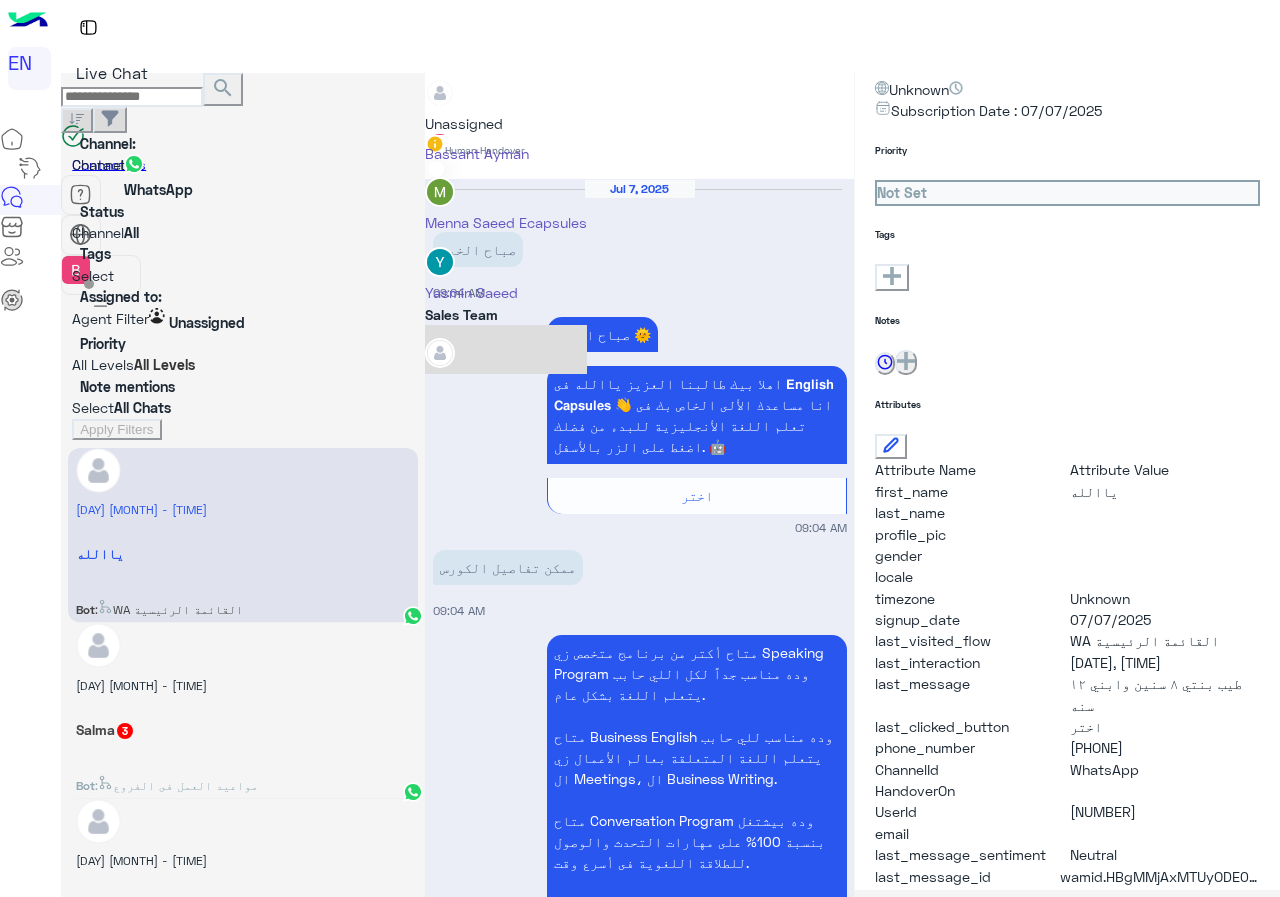 click on "Sales Team" at bounding box center [506, 383] 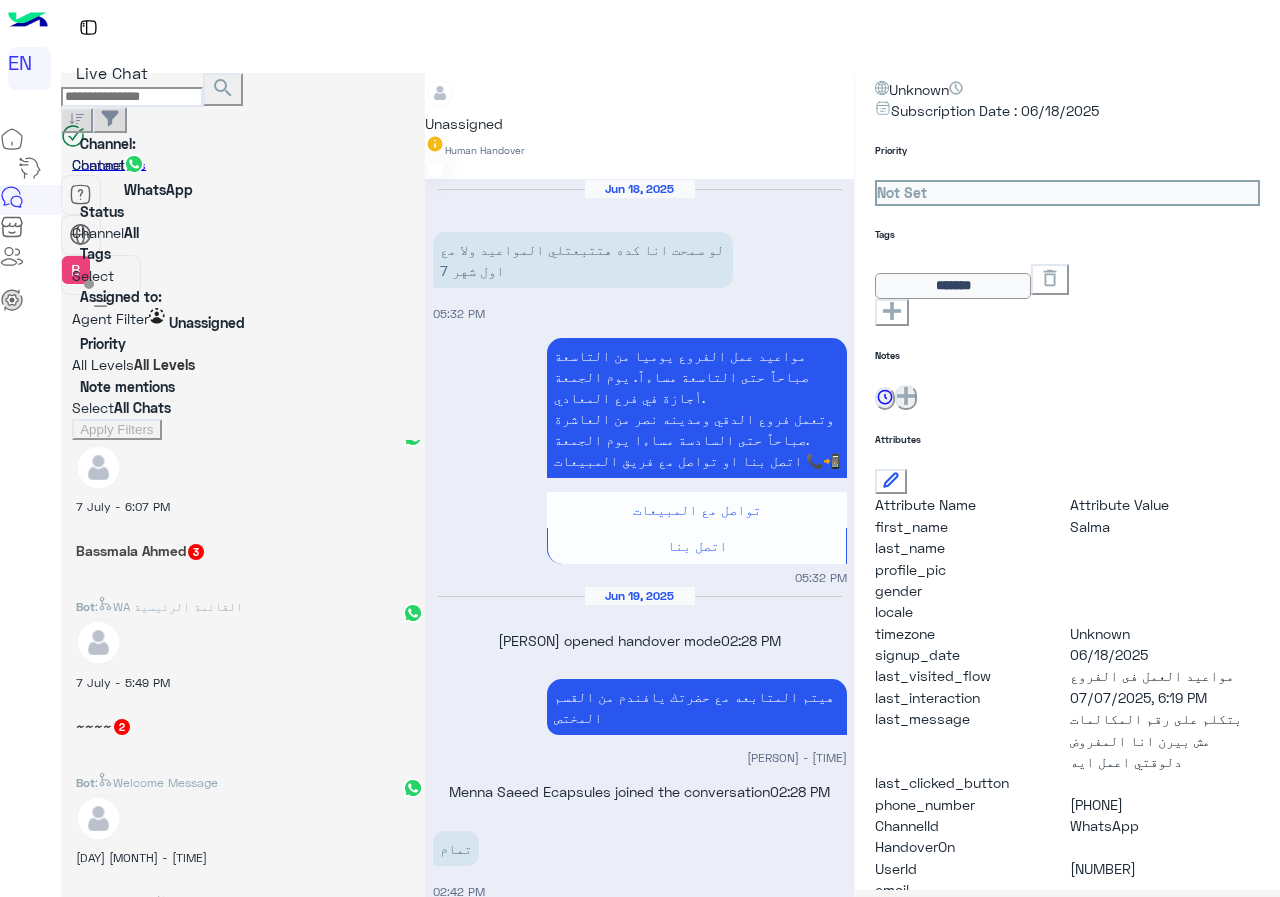 scroll, scrollTop: 600, scrollLeft: 0, axis: vertical 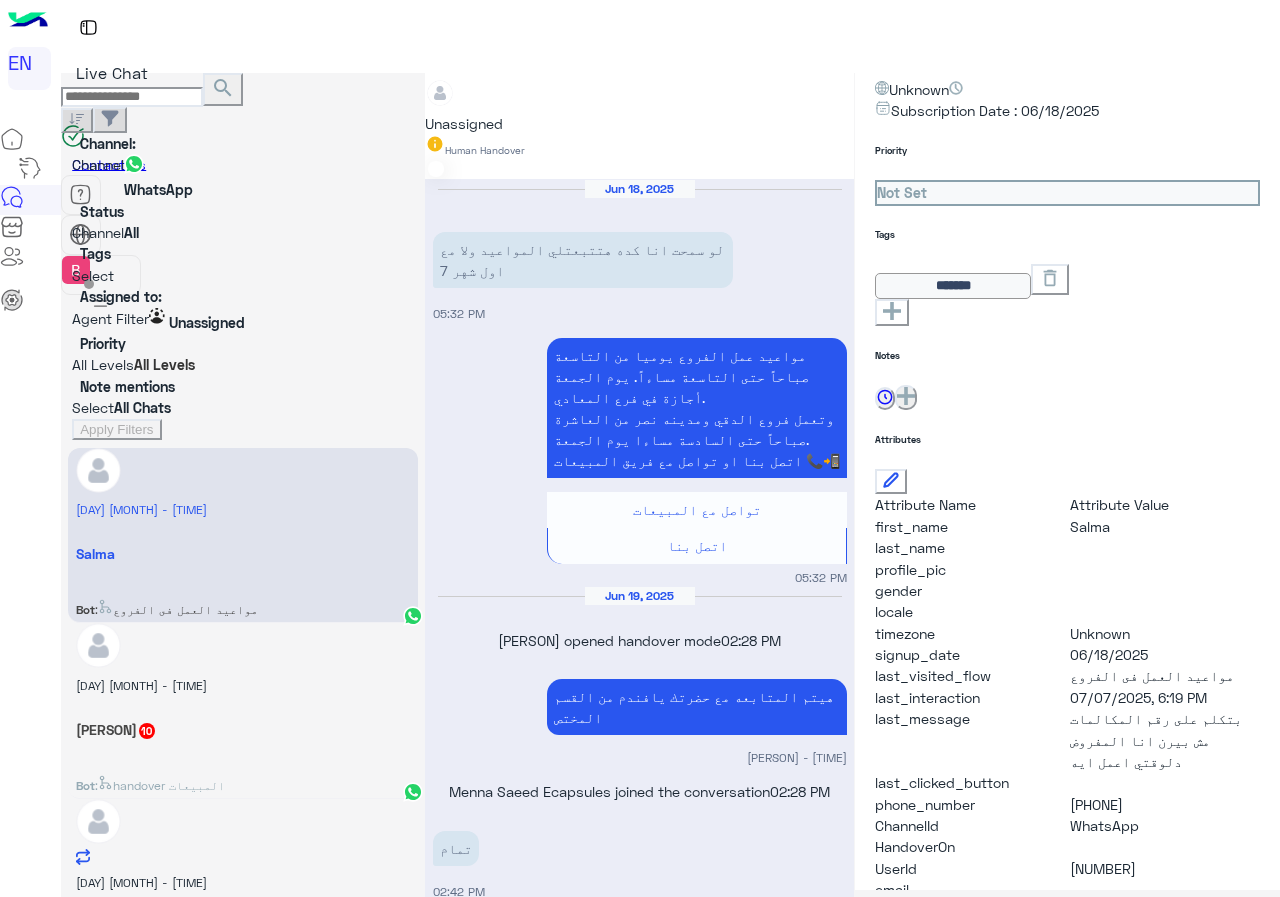 click on ":   handover المبيعات" at bounding box center [176, 609] 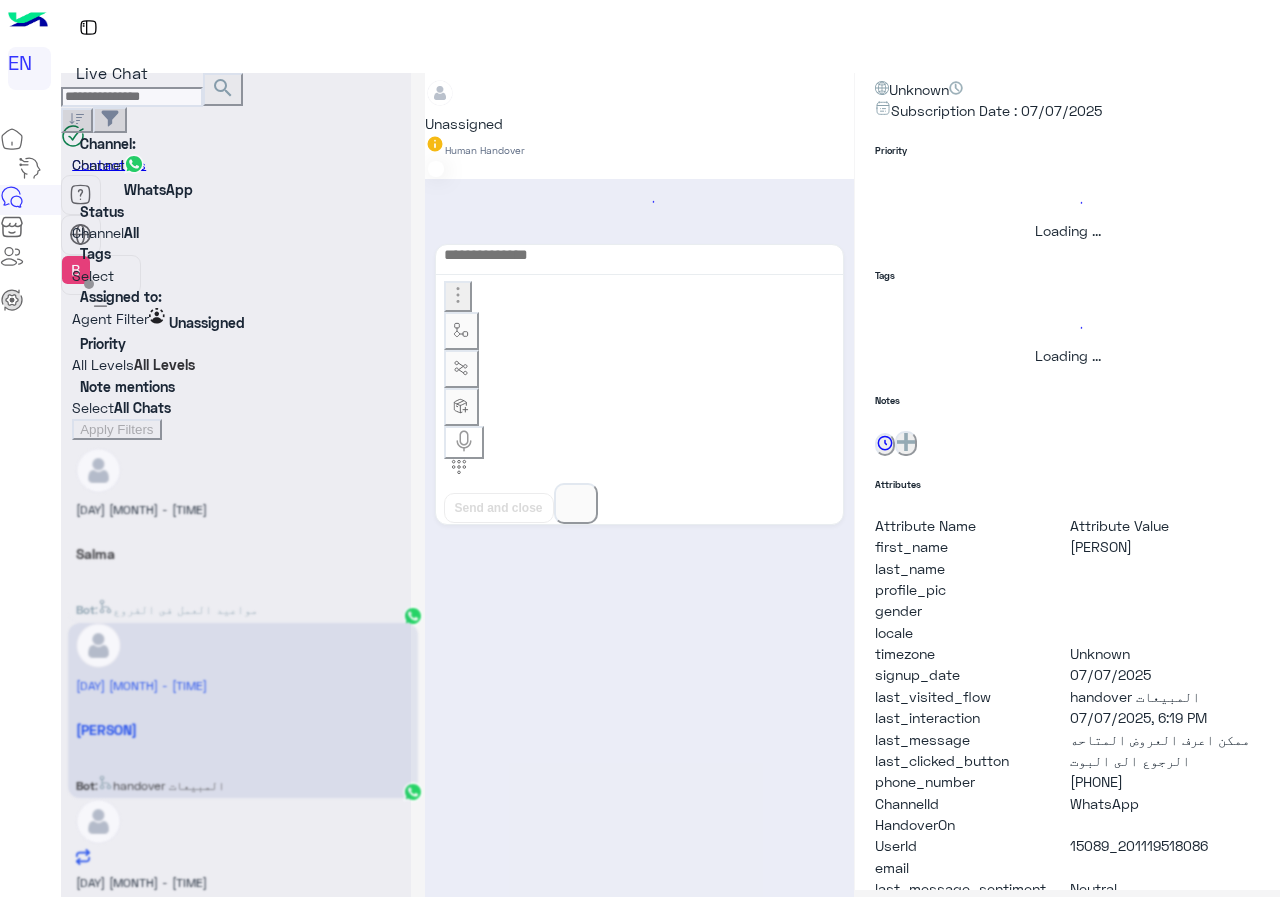 scroll, scrollTop: 0, scrollLeft: 0, axis: both 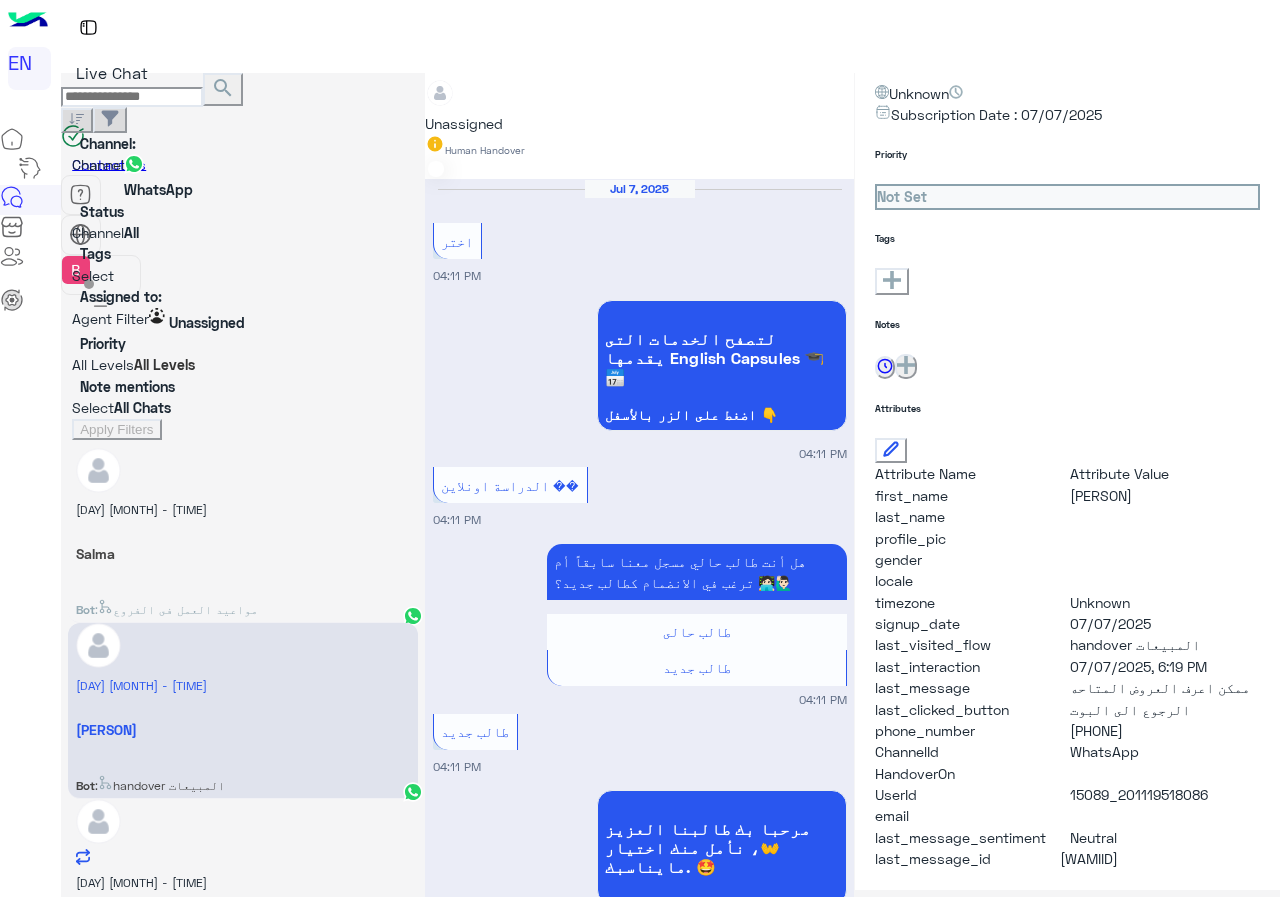 click at bounding box center [425, 86] 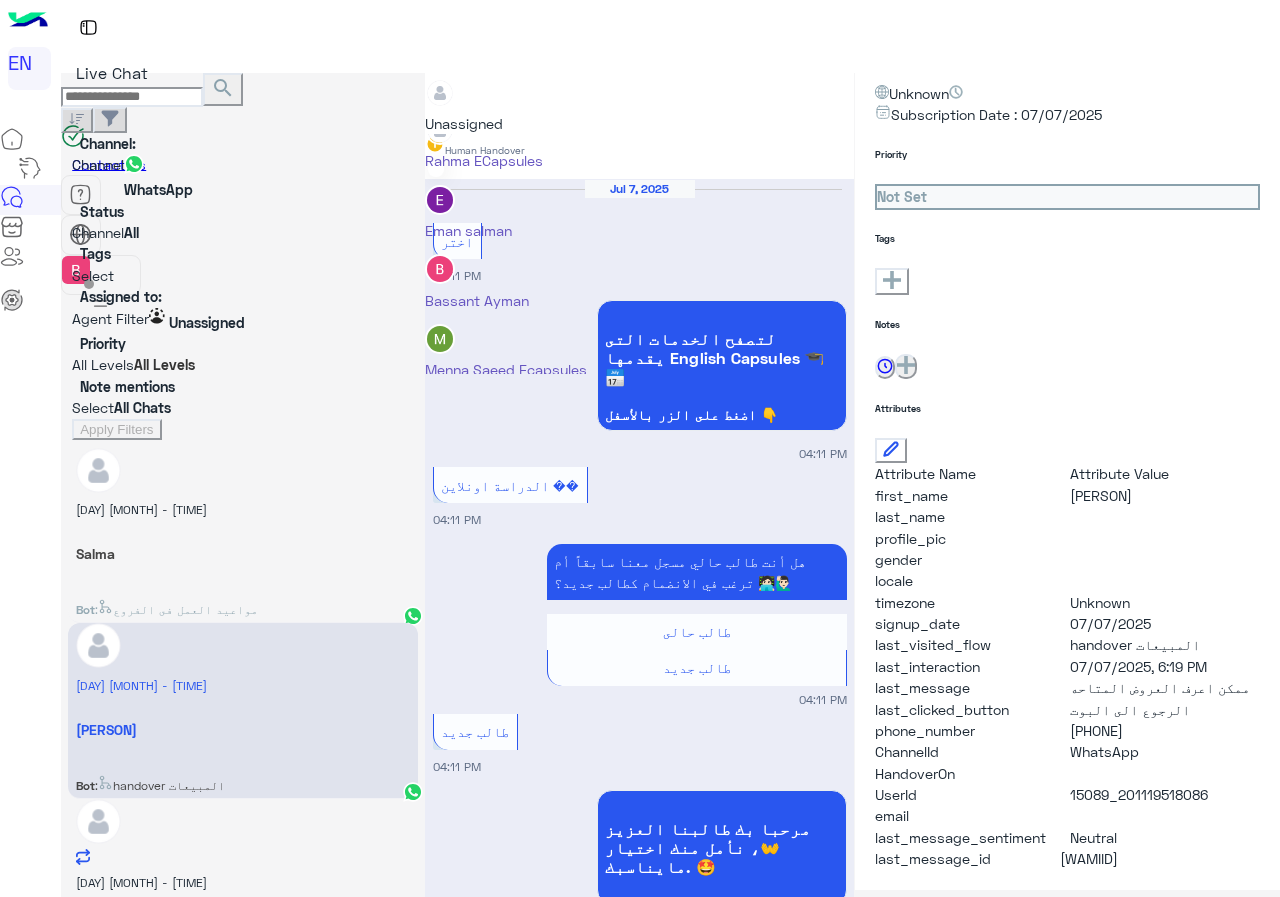scroll, scrollTop: 332, scrollLeft: 0, axis: vertical 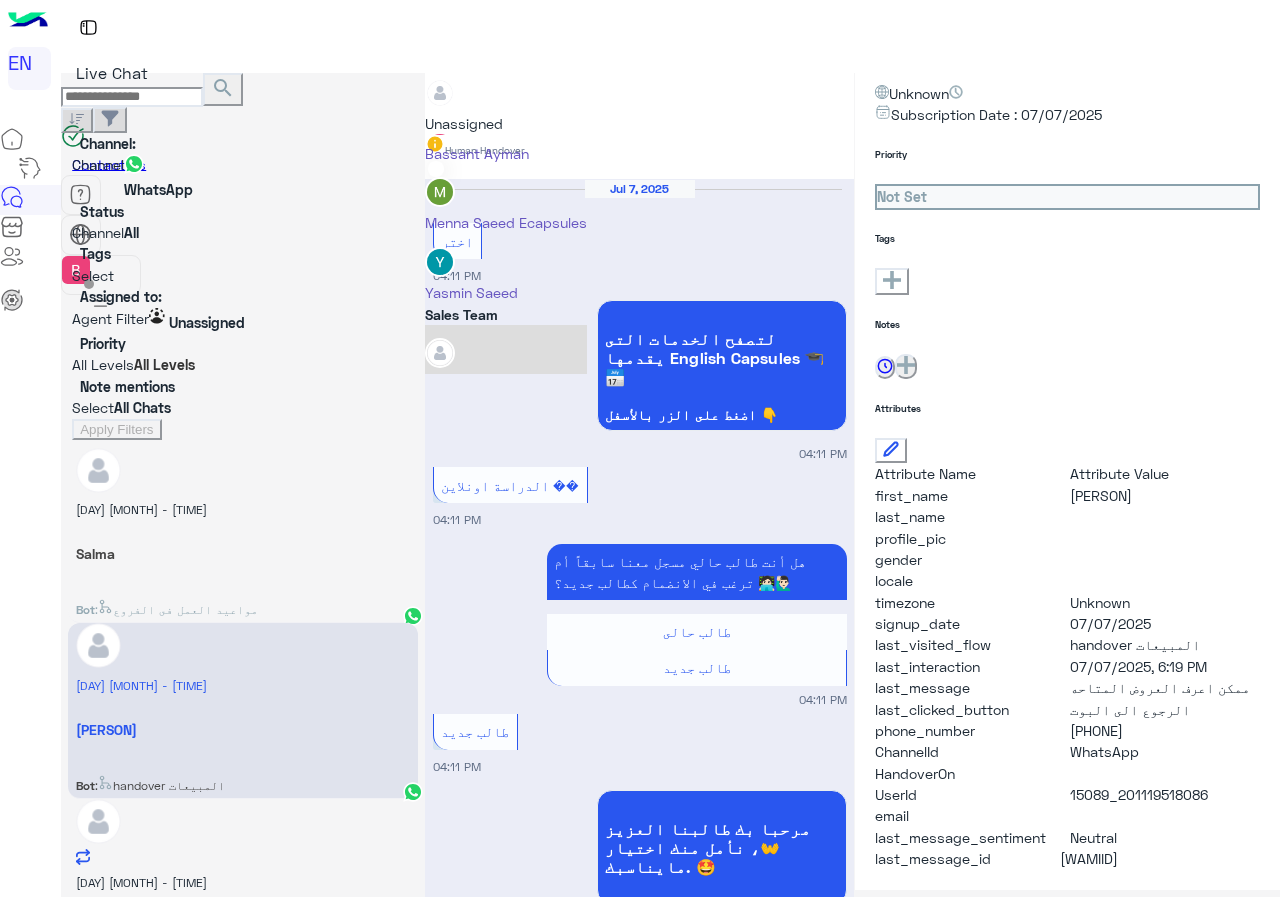 click on "Sales Team" at bounding box center (506, 360) 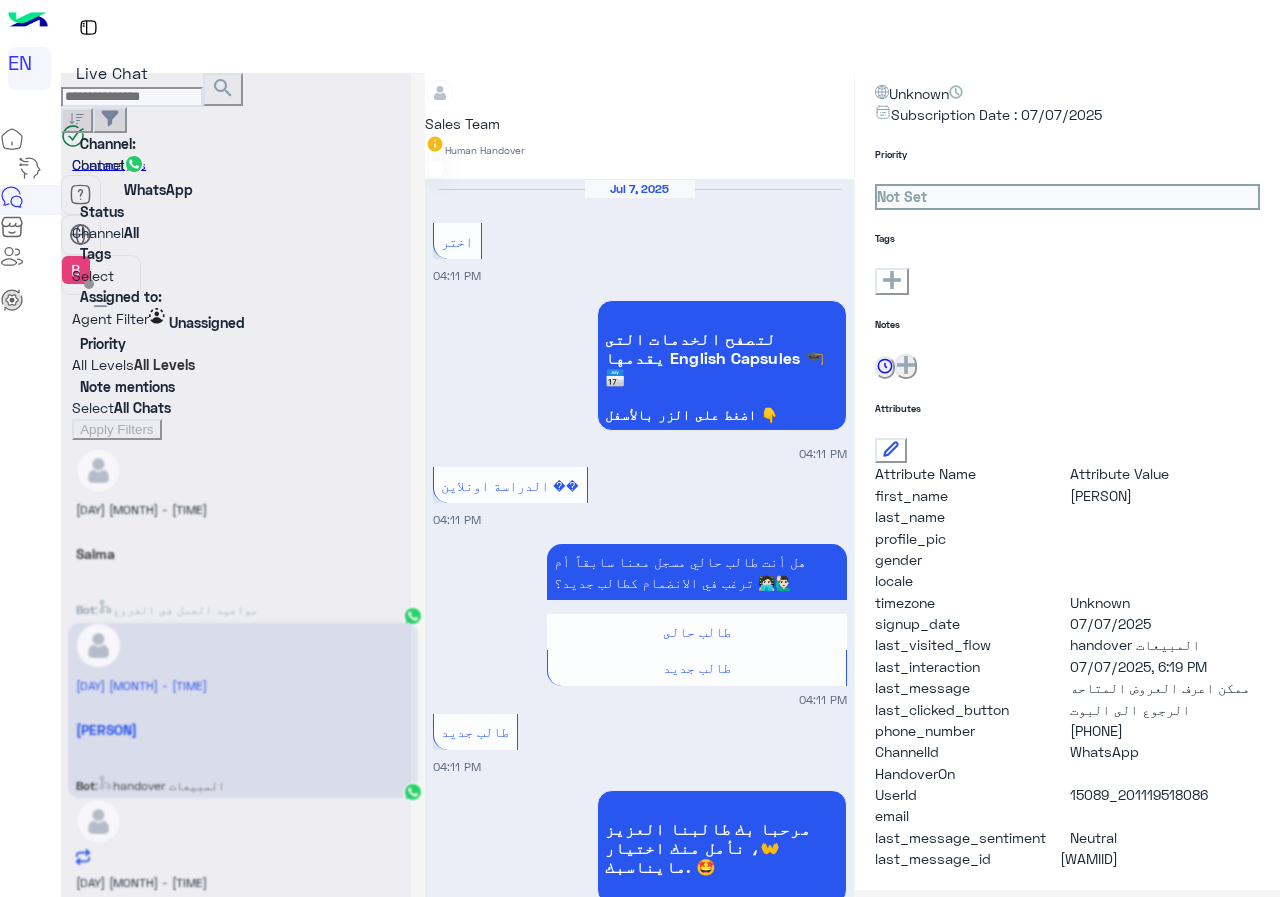 scroll, scrollTop: 0, scrollLeft: 0, axis: both 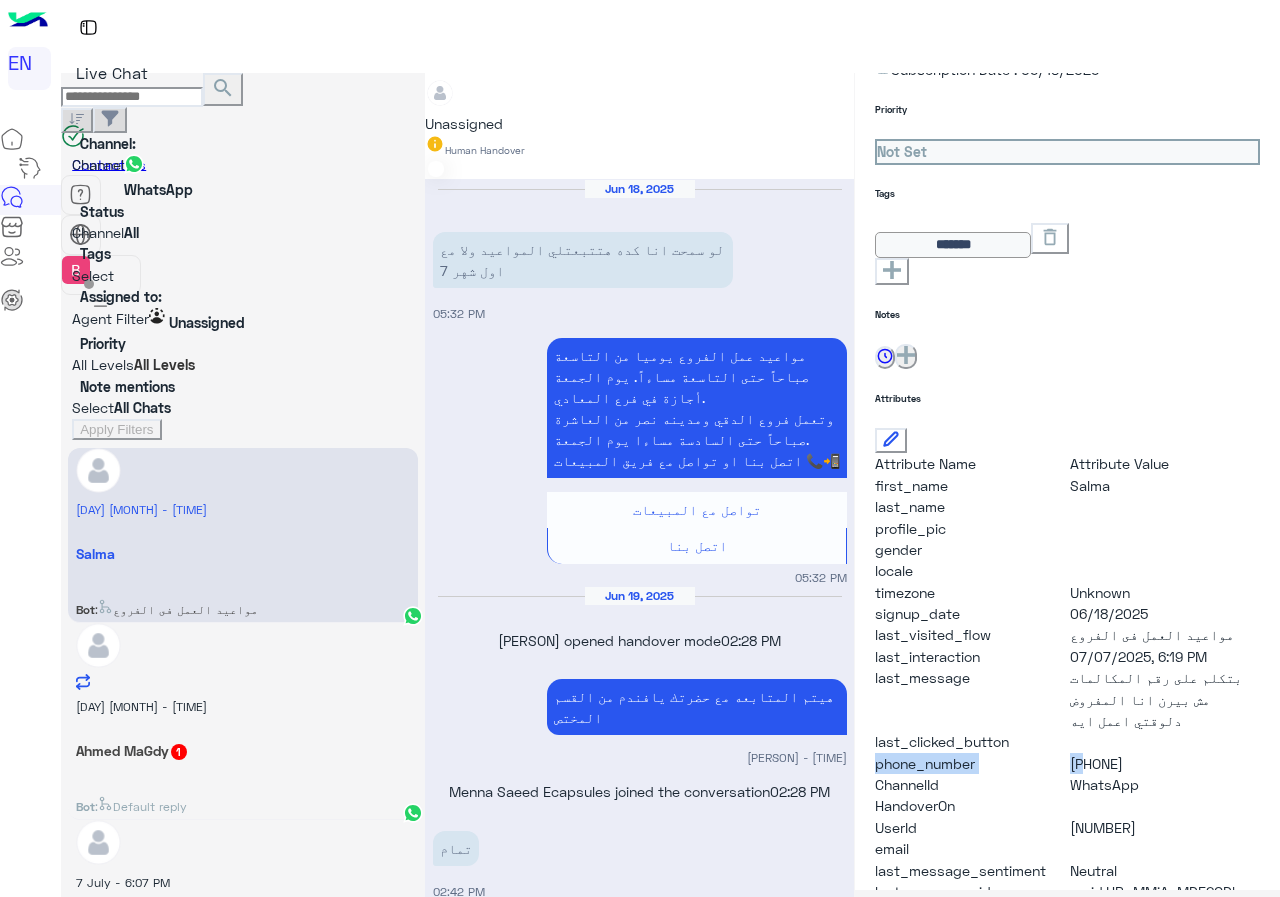 drag, startPoint x: 1073, startPoint y: 701, endPoint x: 1169, endPoint y: 692, distance: 96.42095 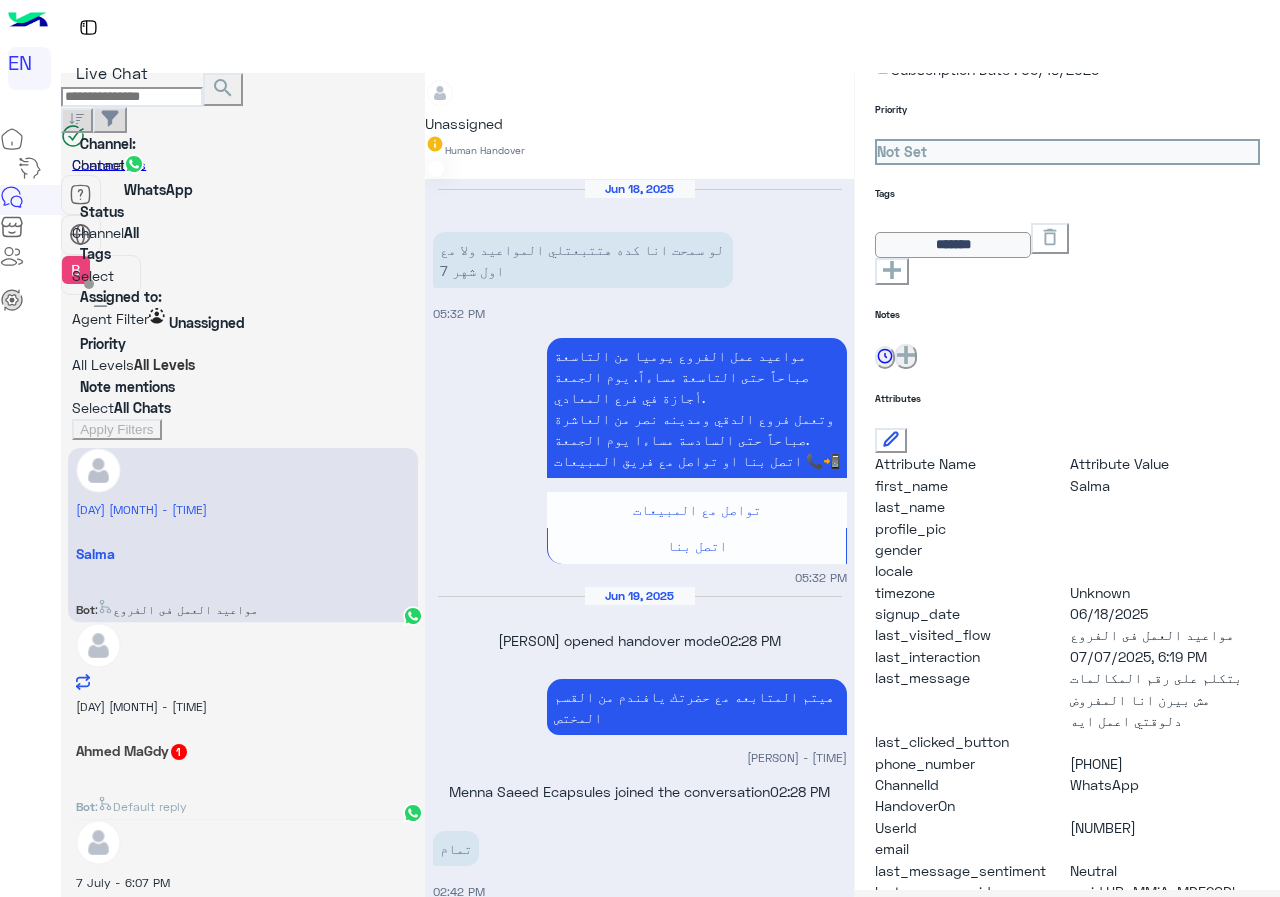 click on "[PHONE]" at bounding box center [1165, 485] 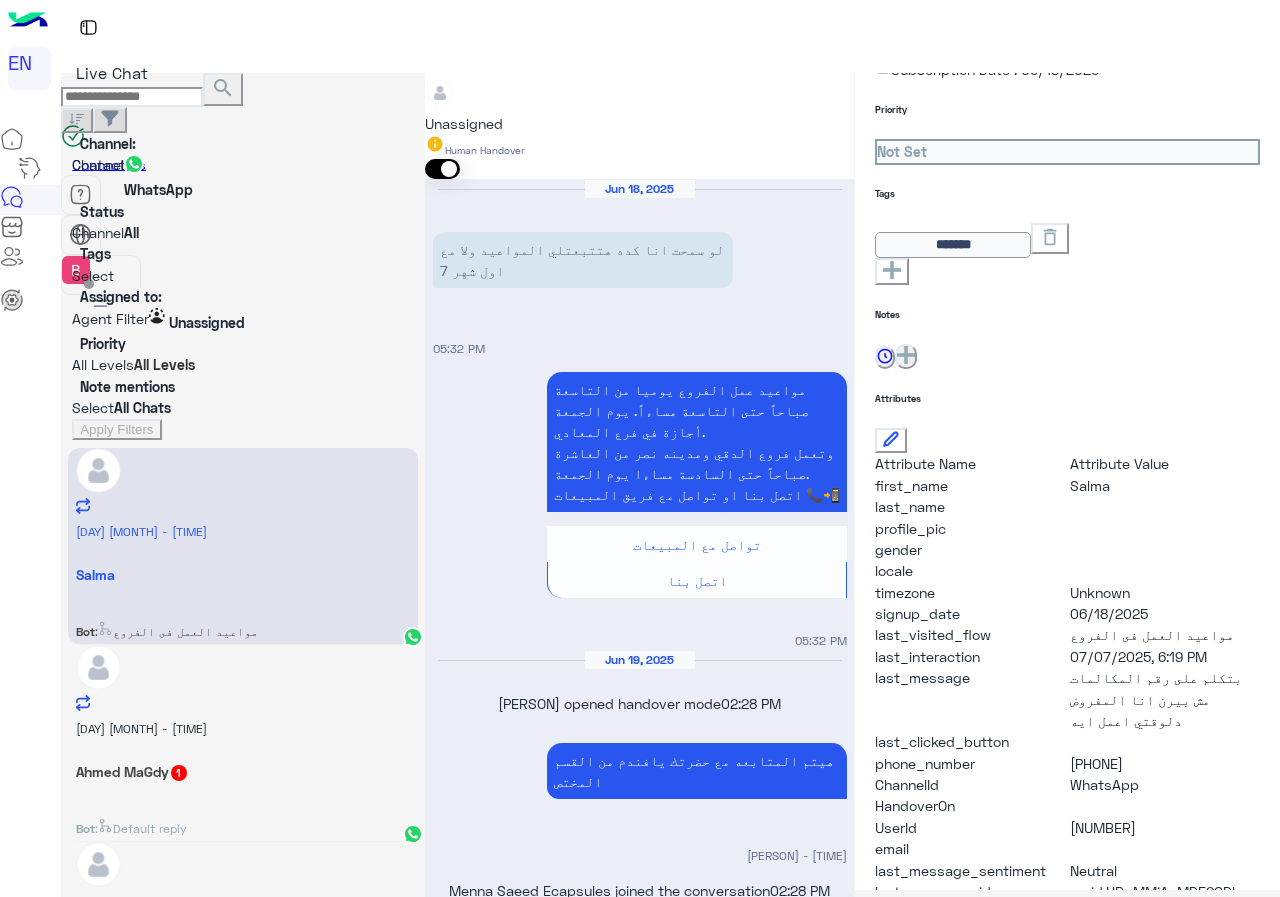 scroll, scrollTop: 1730, scrollLeft: 0, axis: vertical 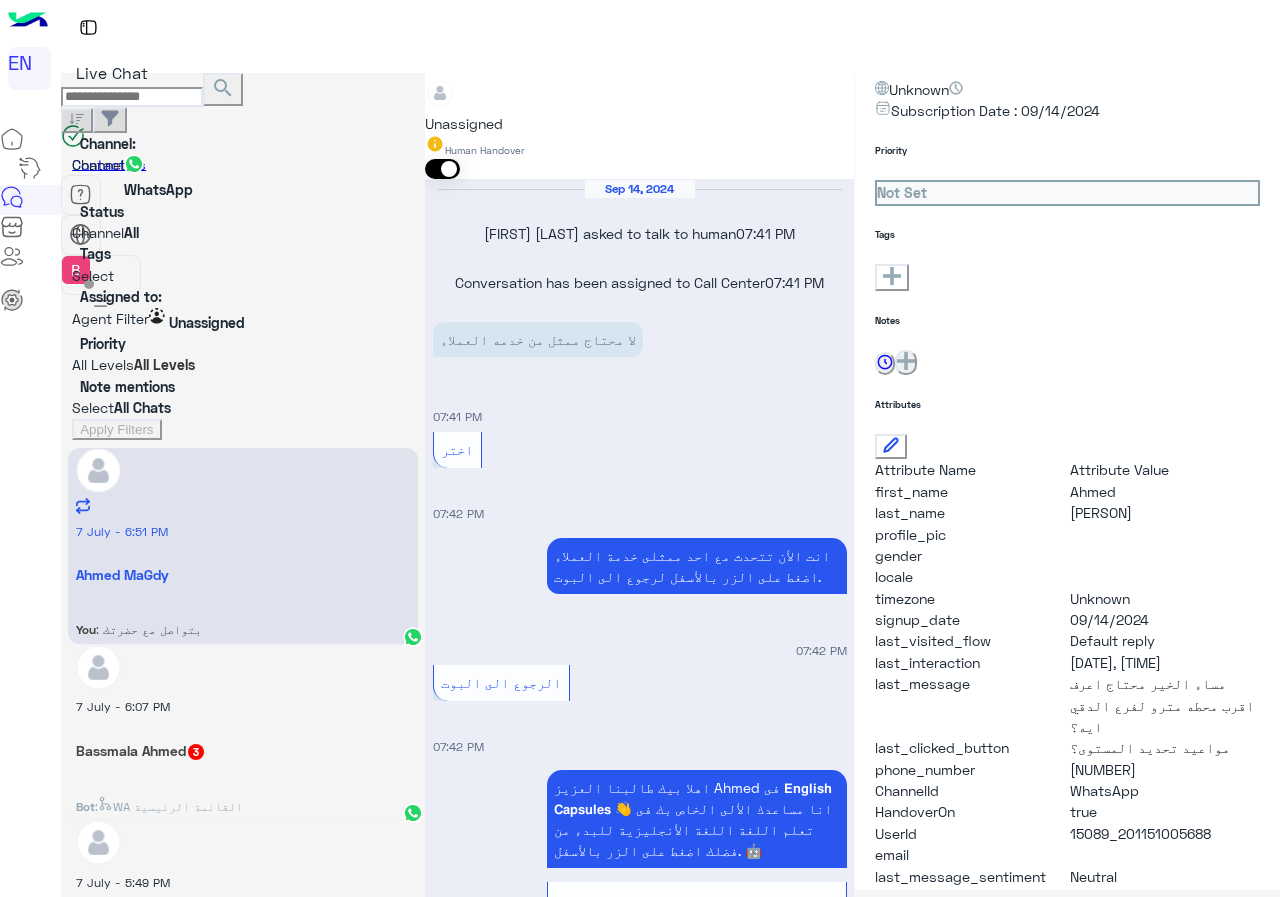click on "Bot :   WA القائمة الرئيسية" at bounding box center [139, 629] 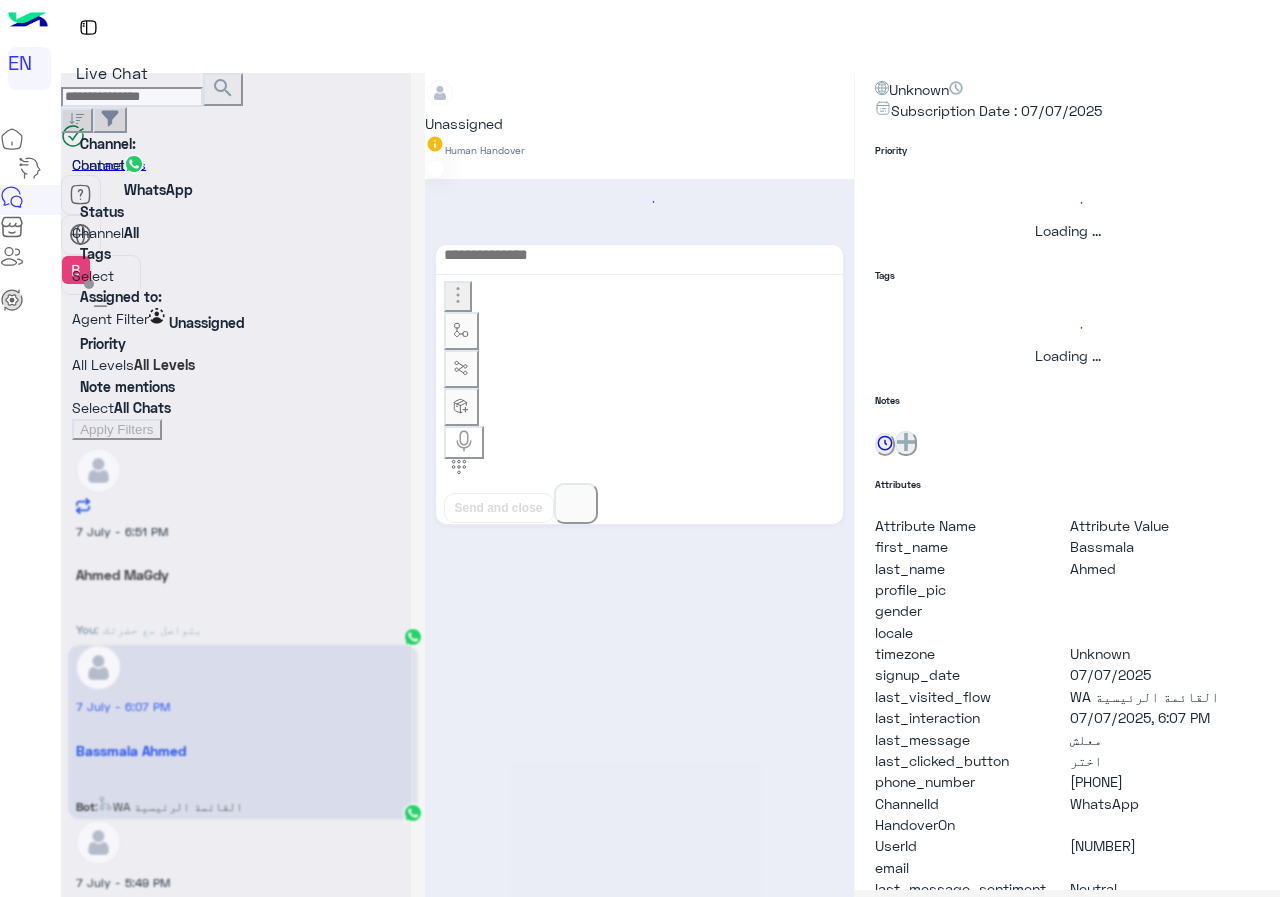 scroll, scrollTop: 221, scrollLeft: 0, axis: vertical 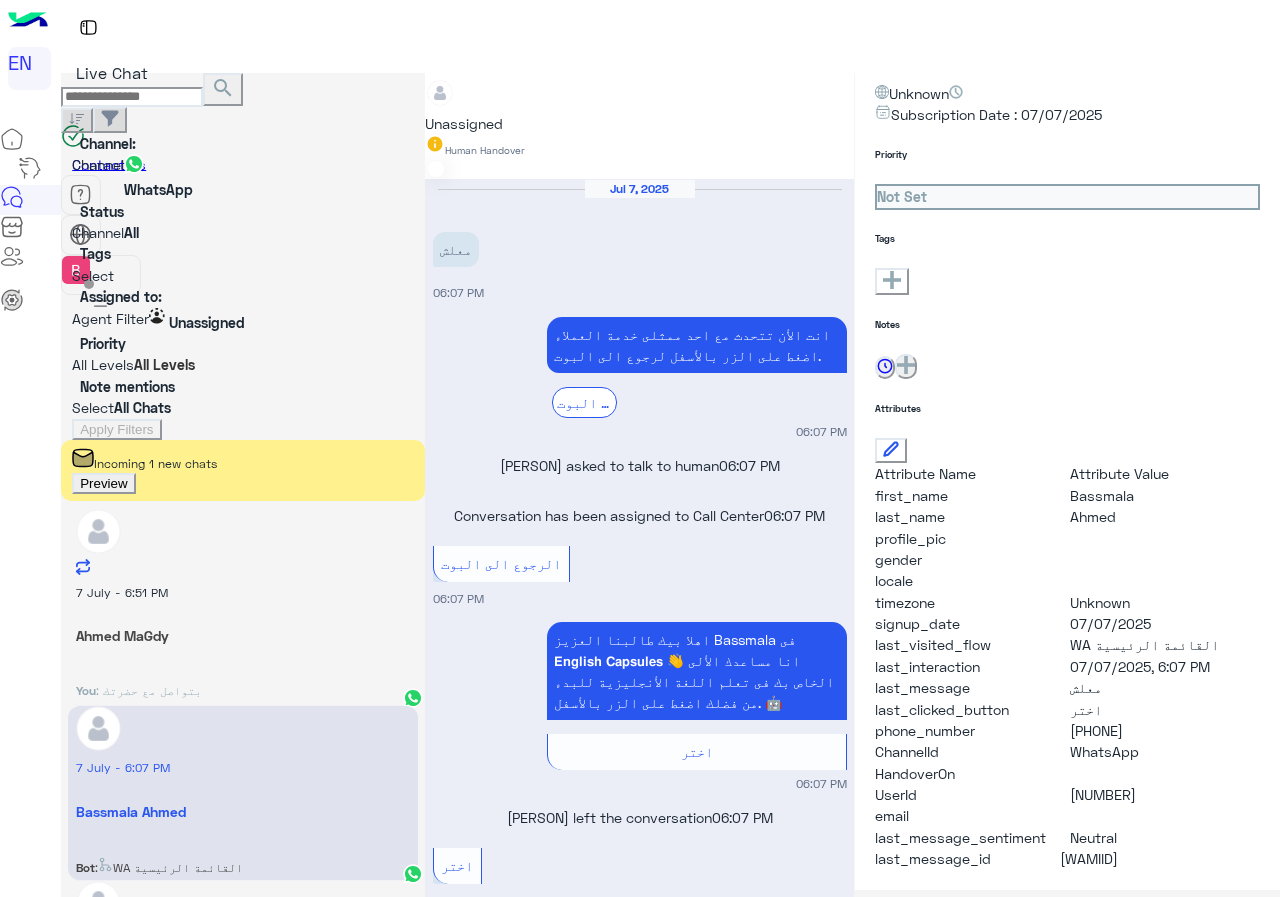 click at bounding box center (442, 169) 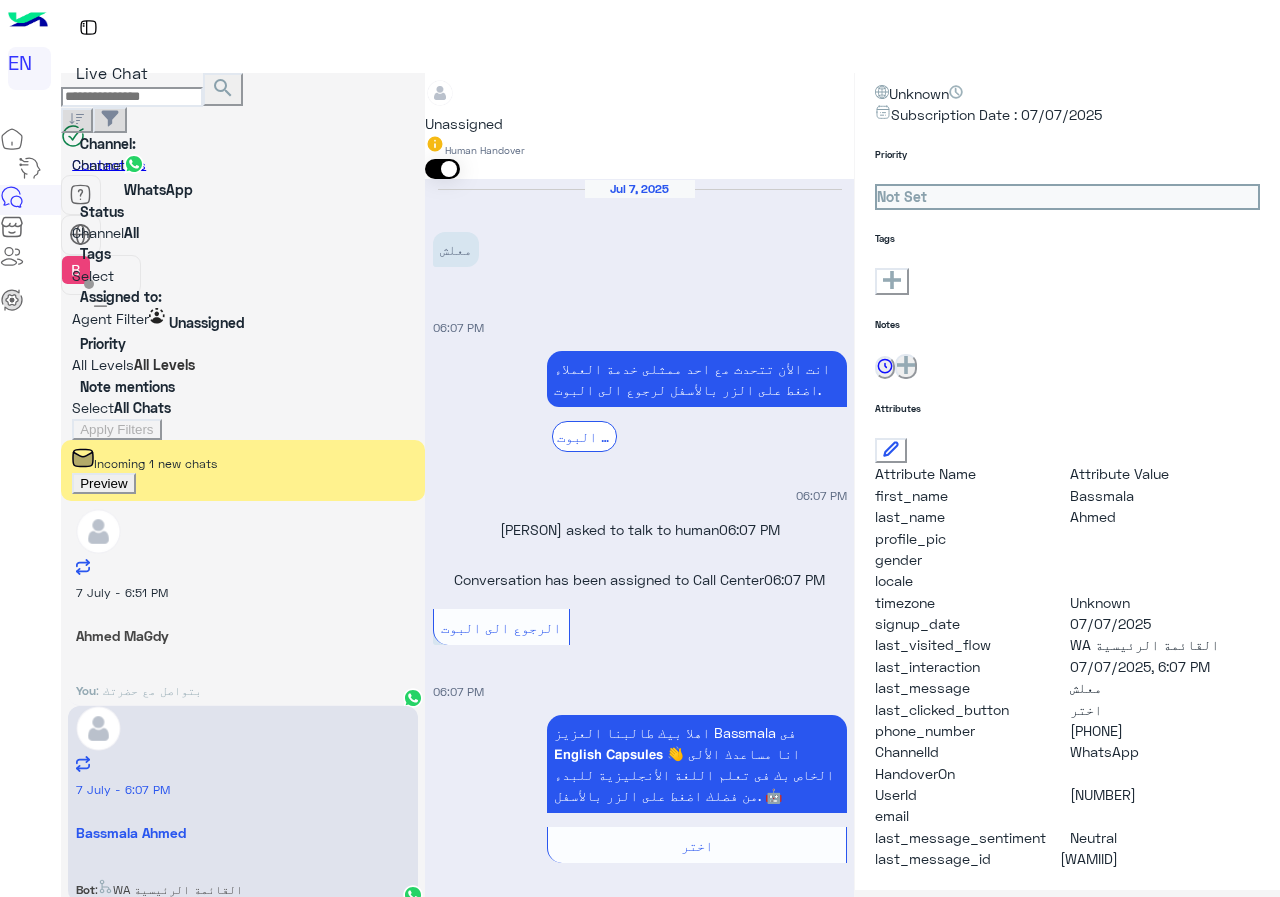 scroll, scrollTop: 232, scrollLeft: 0, axis: vertical 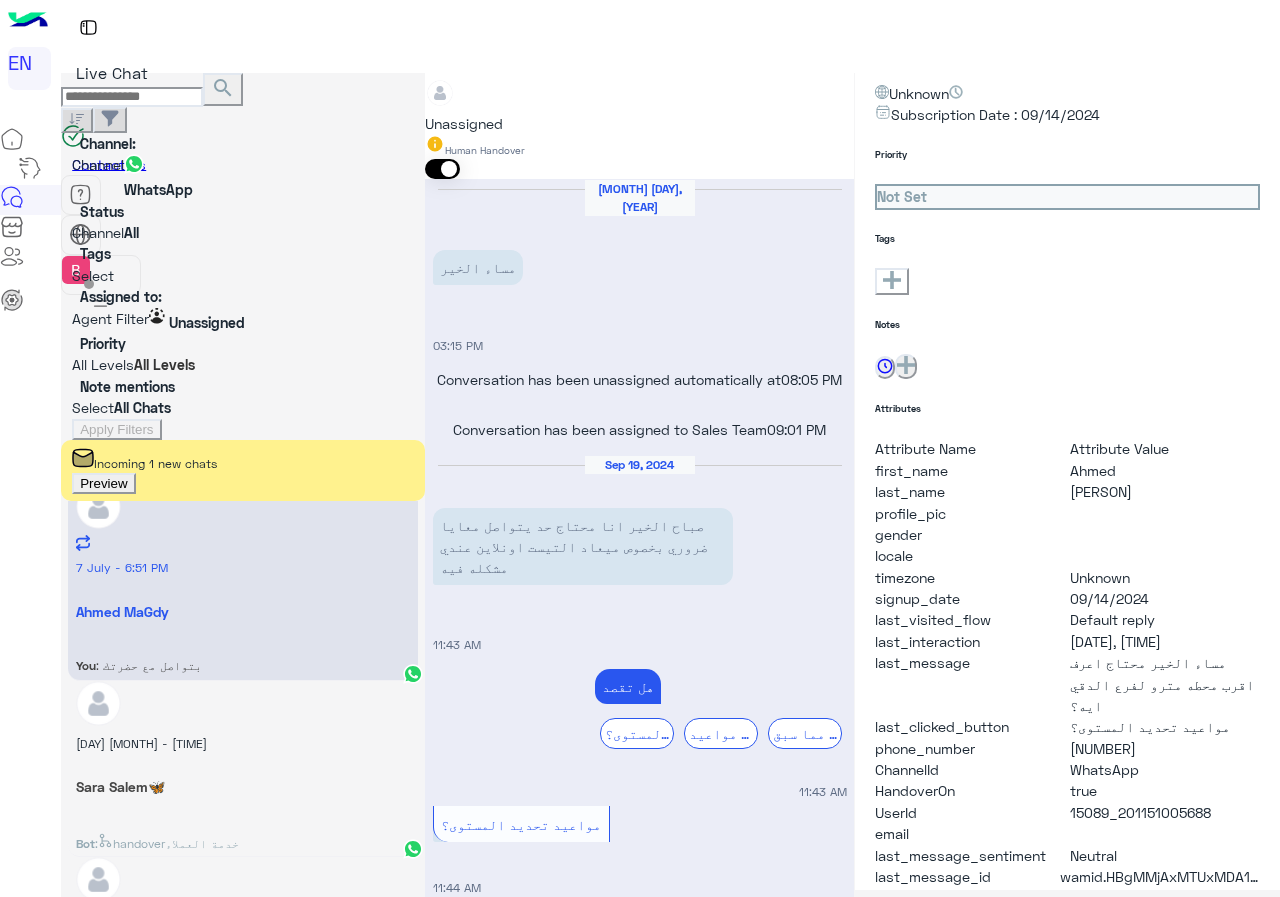 click on ": وكنت محتاجة اعمل تحديد مستوي" at bounding box center (243, 469) 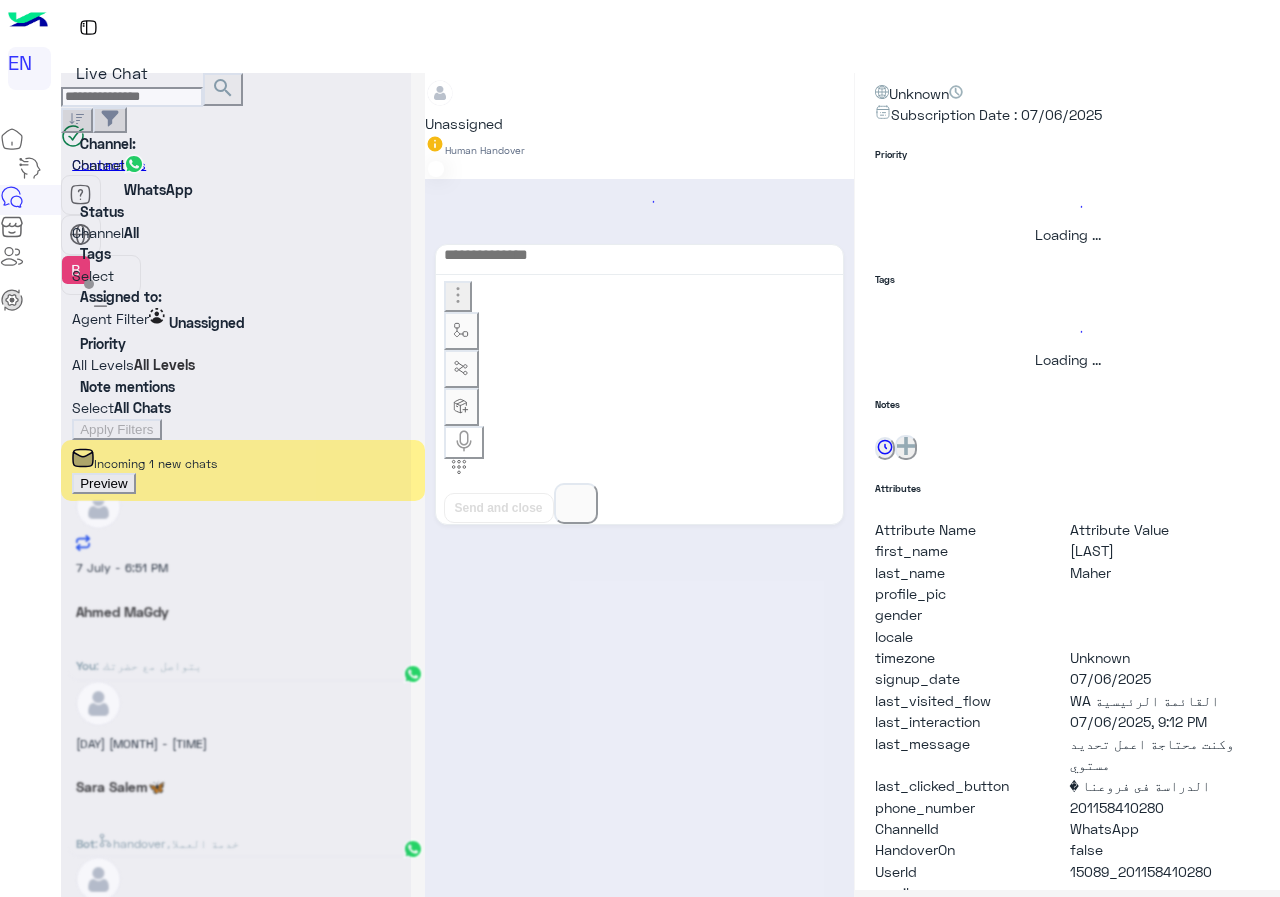 scroll, scrollTop: 0, scrollLeft: 0, axis: both 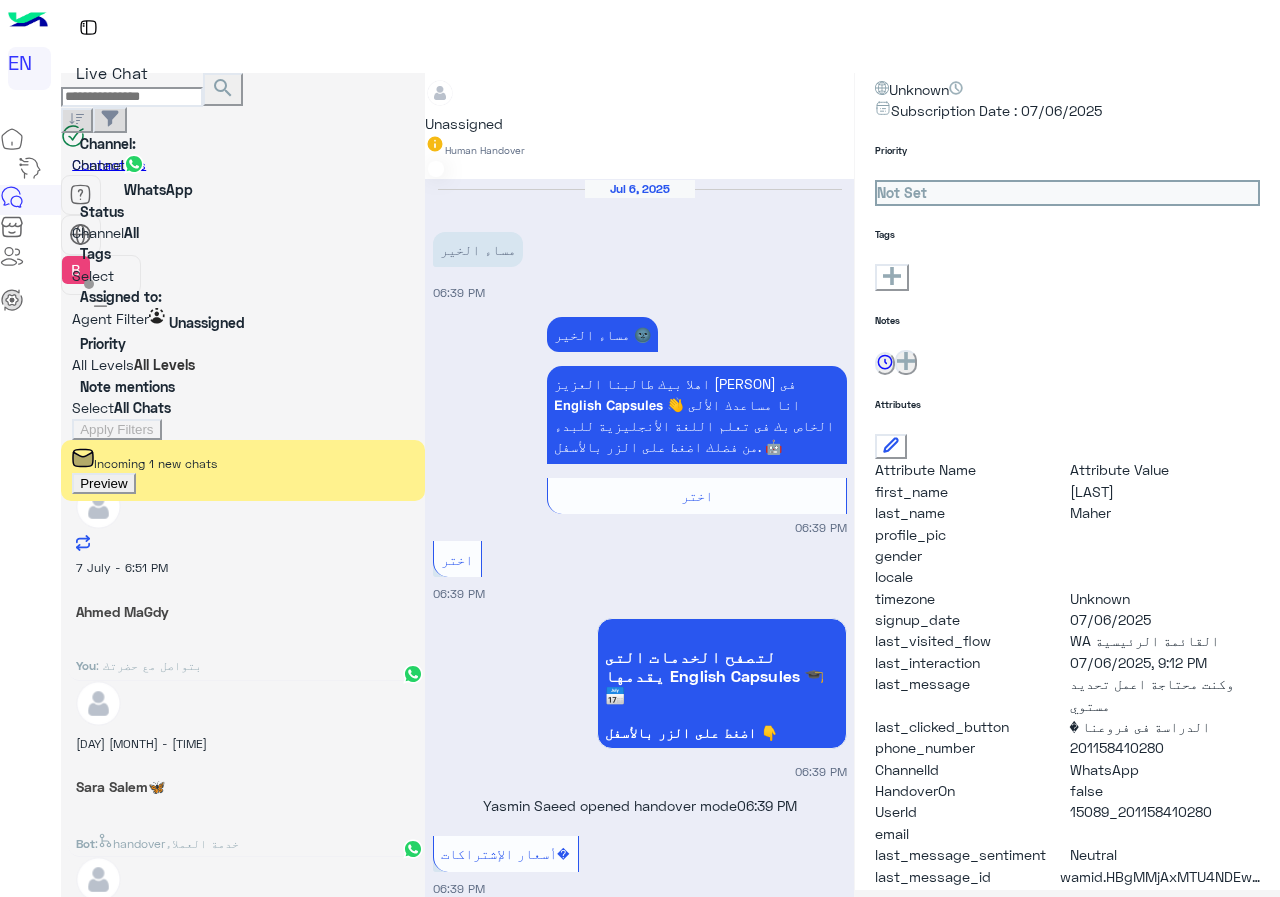click at bounding box center (425, 86) 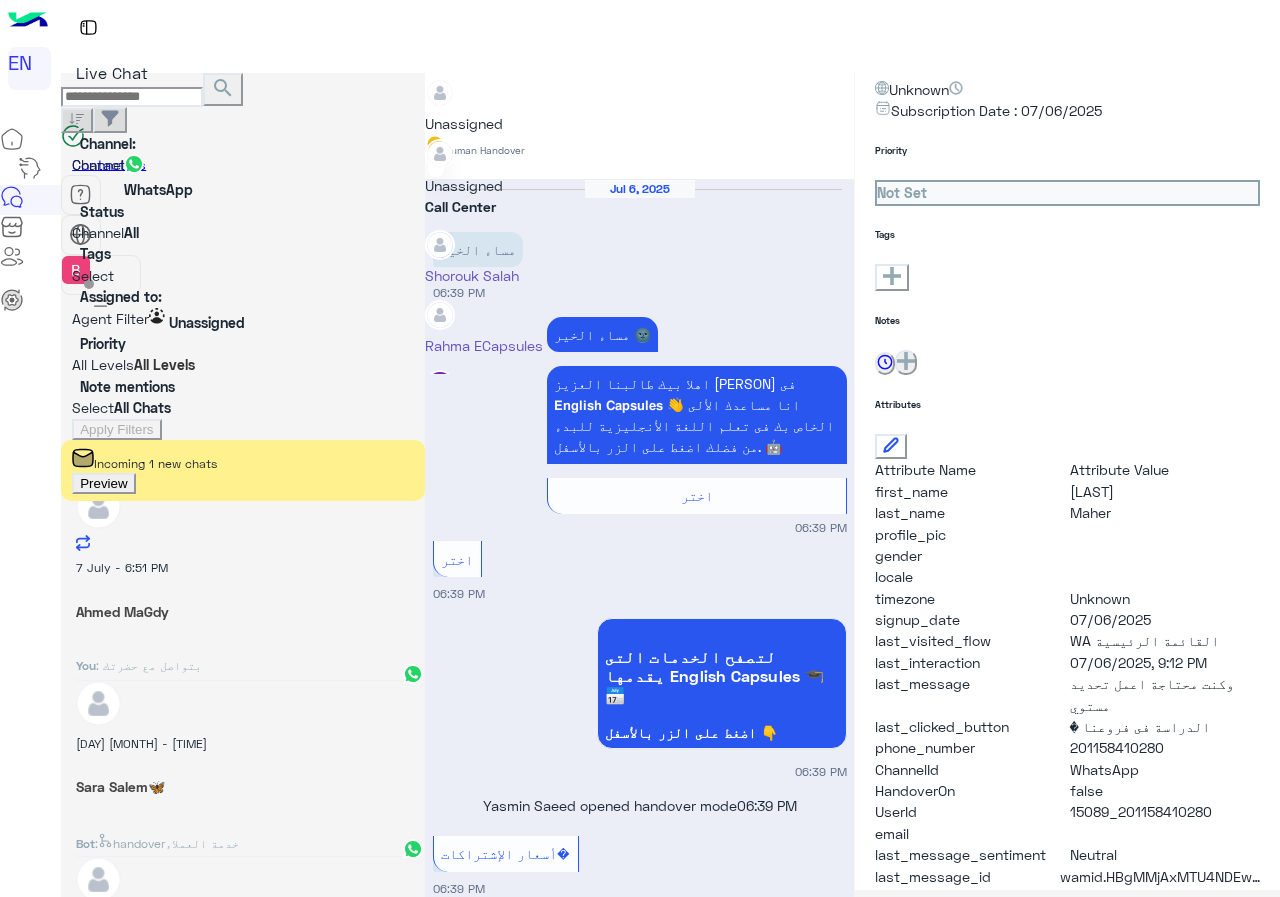 scroll, scrollTop: 332, scrollLeft: 0, axis: vertical 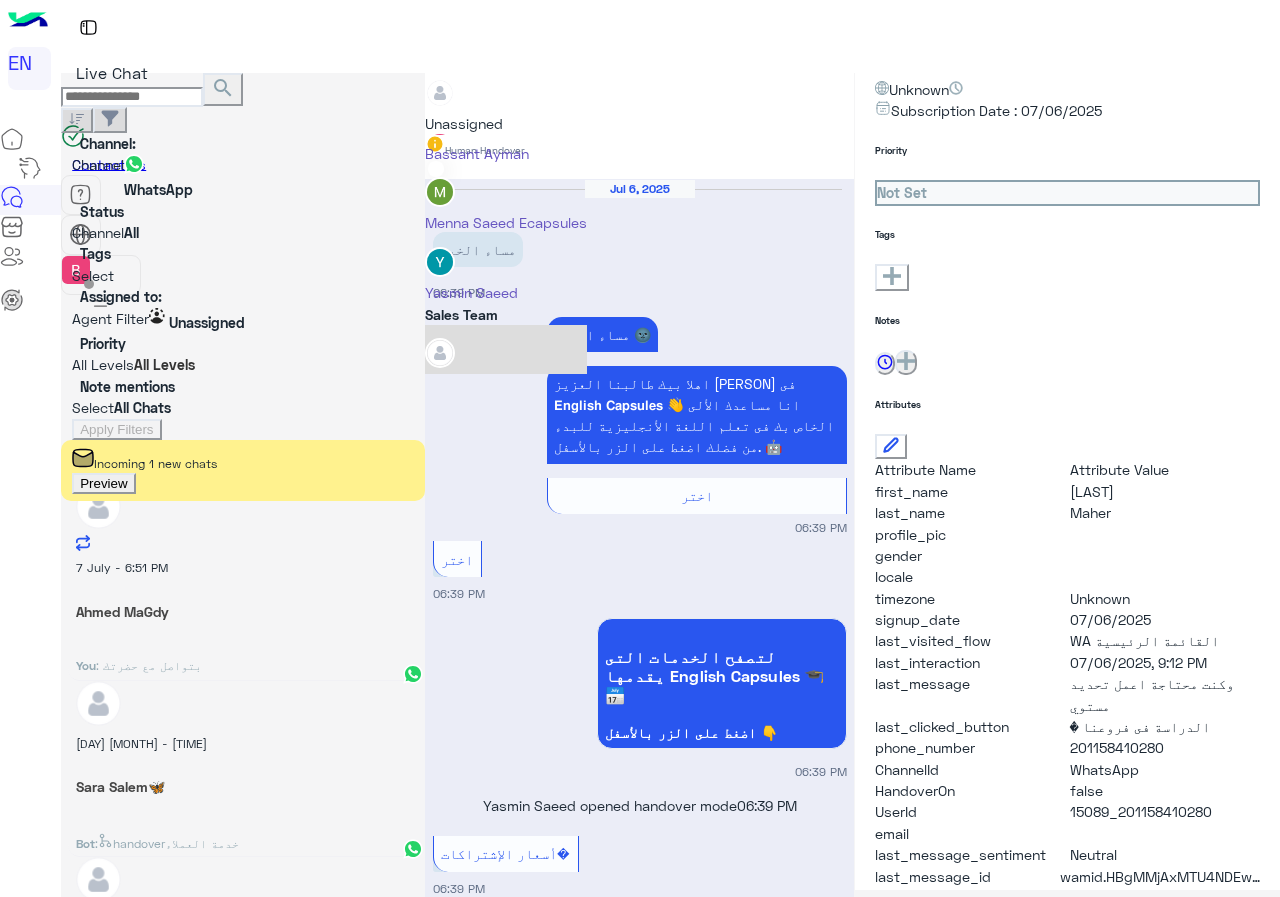 click on "Sales Team" at bounding box center [506, 360] 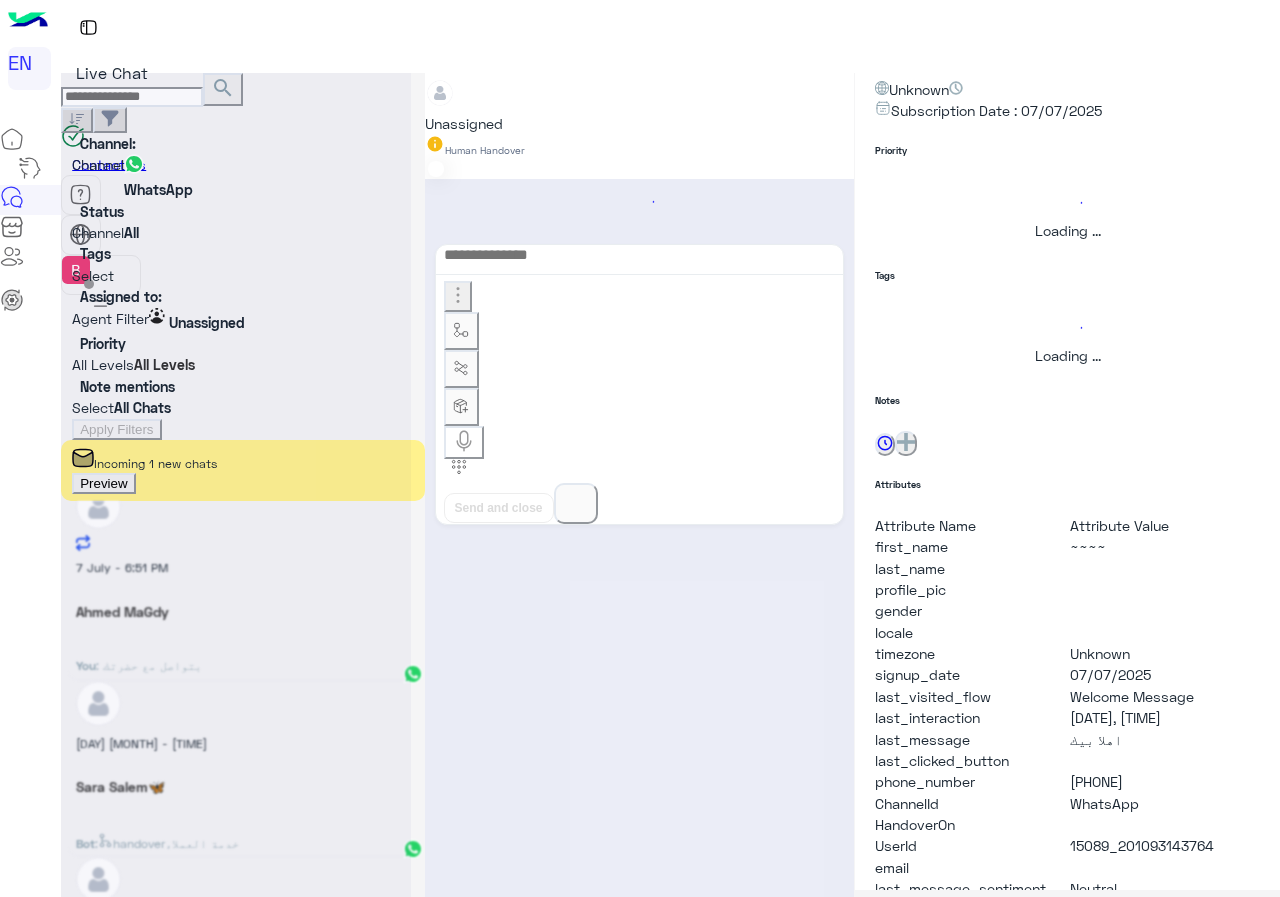 scroll, scrollTop: 221, scrollLeft: 0, axis: vertical 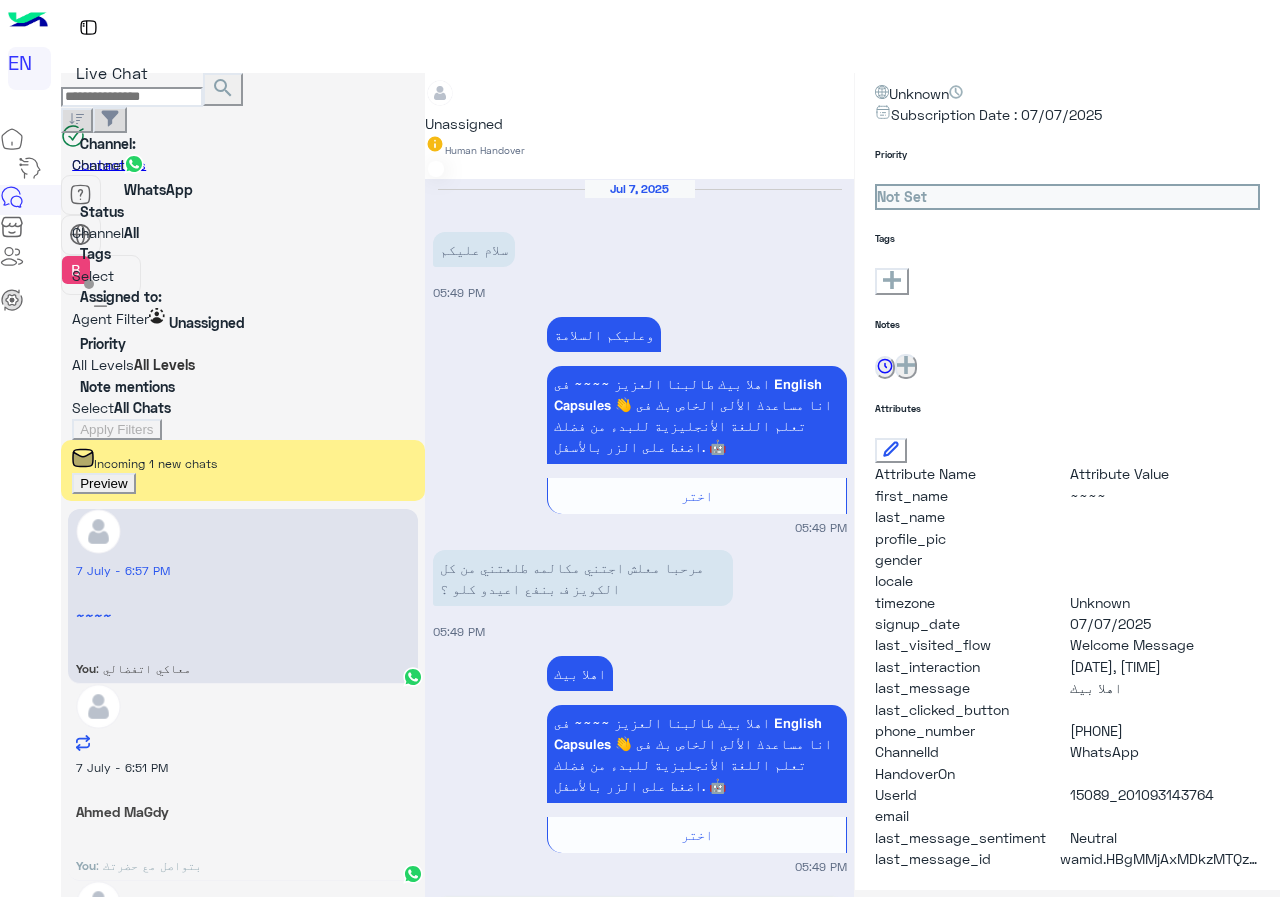 click on "Preview" at bounding box center (103, 483) 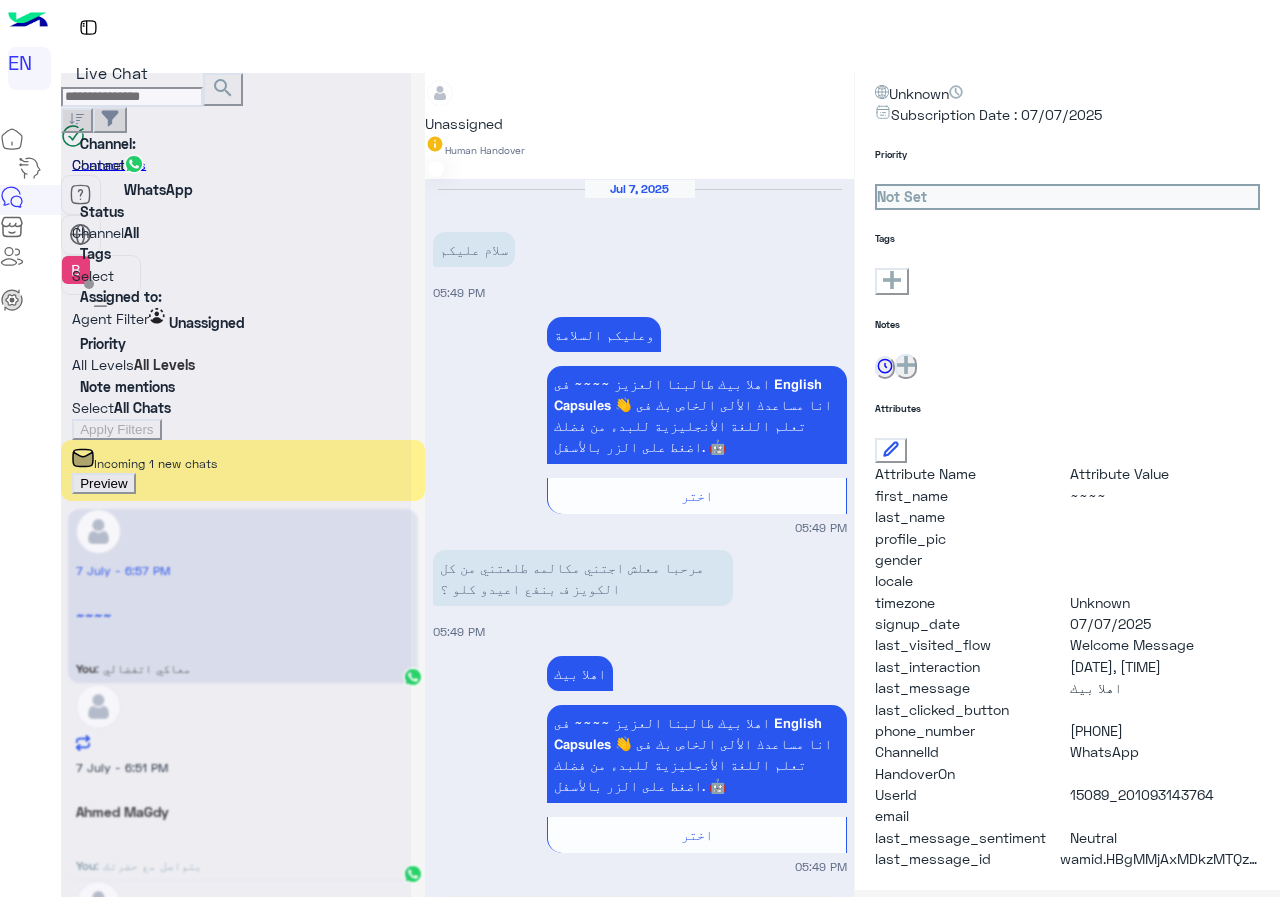 scroll, scrollTop: 221, scrollLeft: 0, axis: vertical 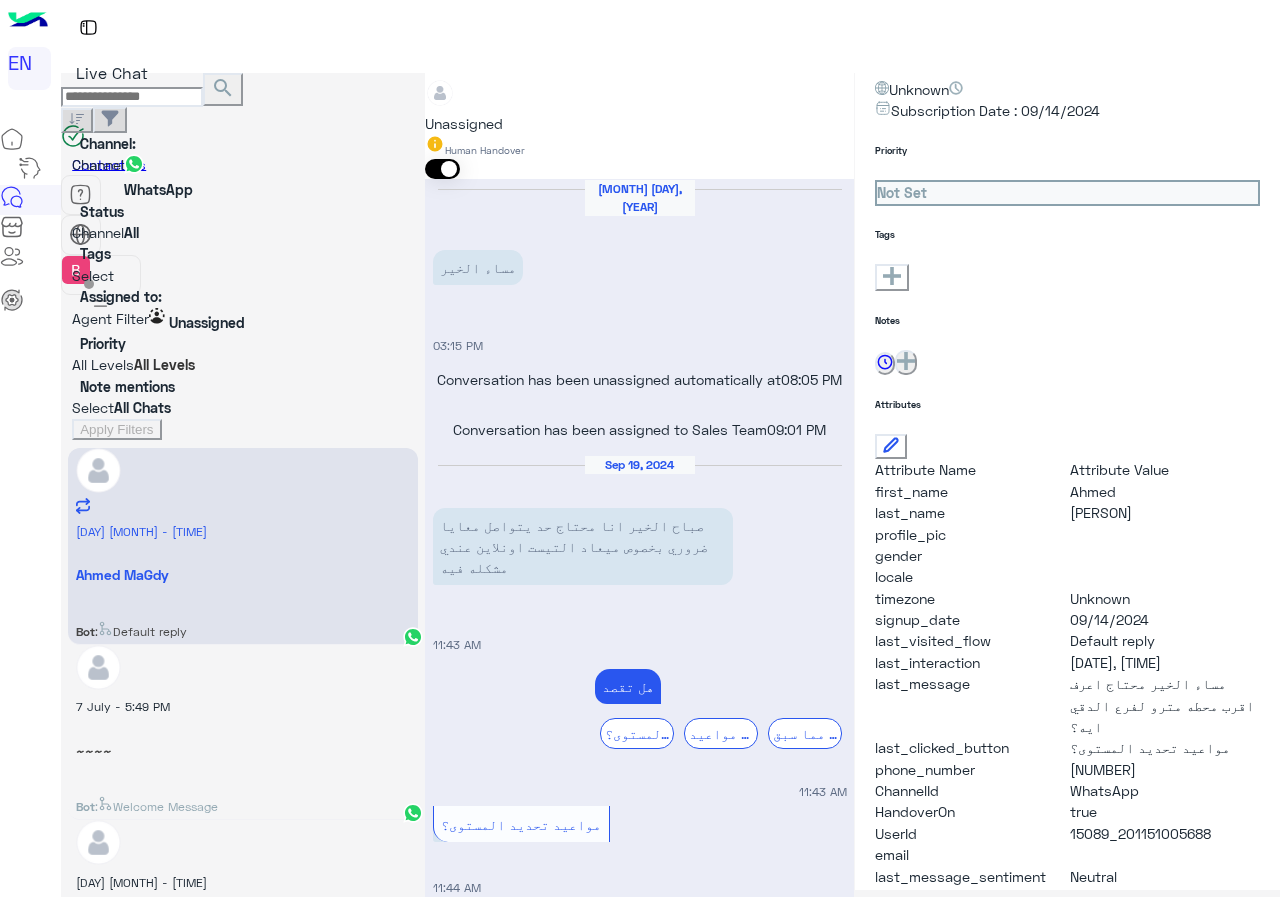 click at bounding box center [639, 3733] 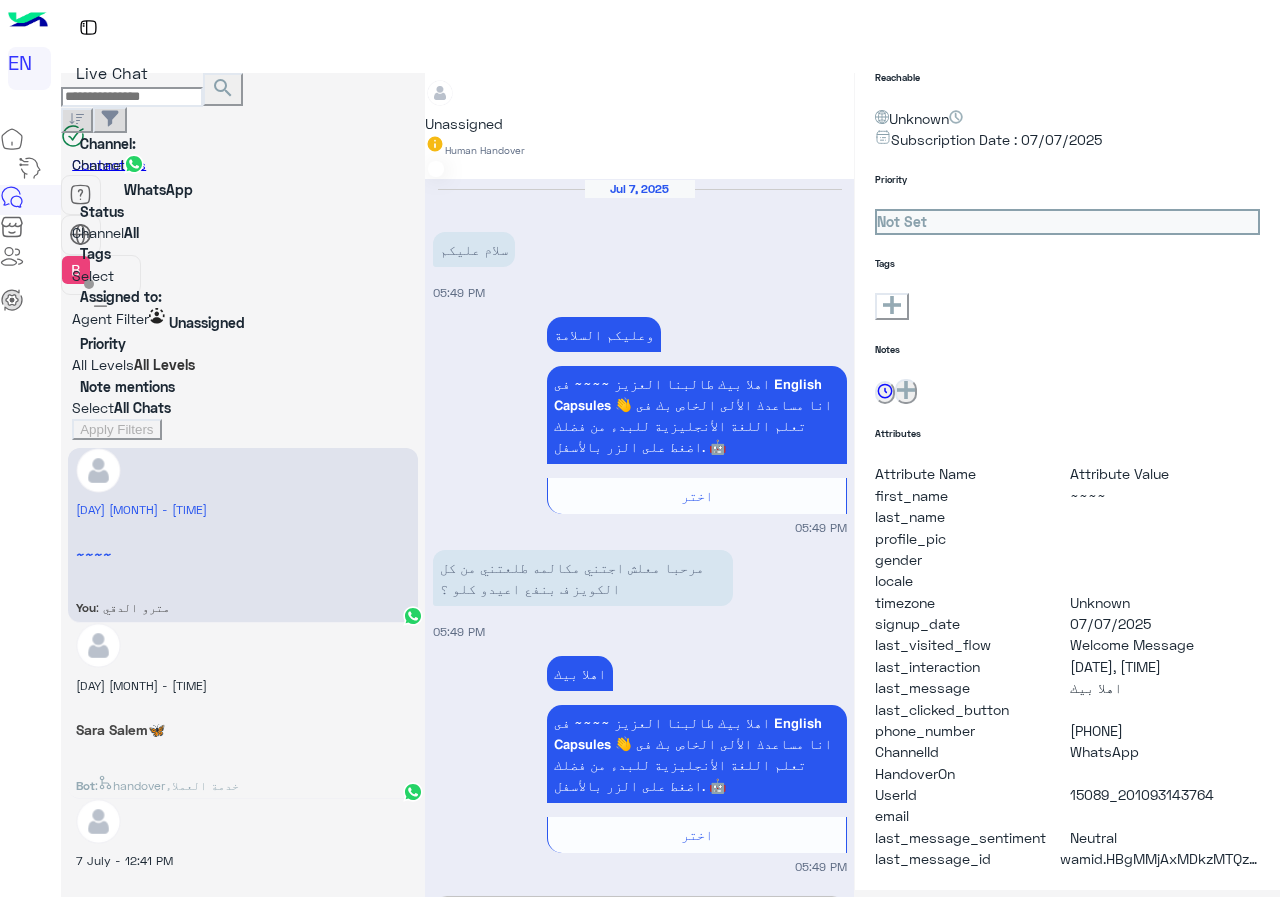 scroll, scrollTop: 176, scrollLeft: 0, axis: vertical 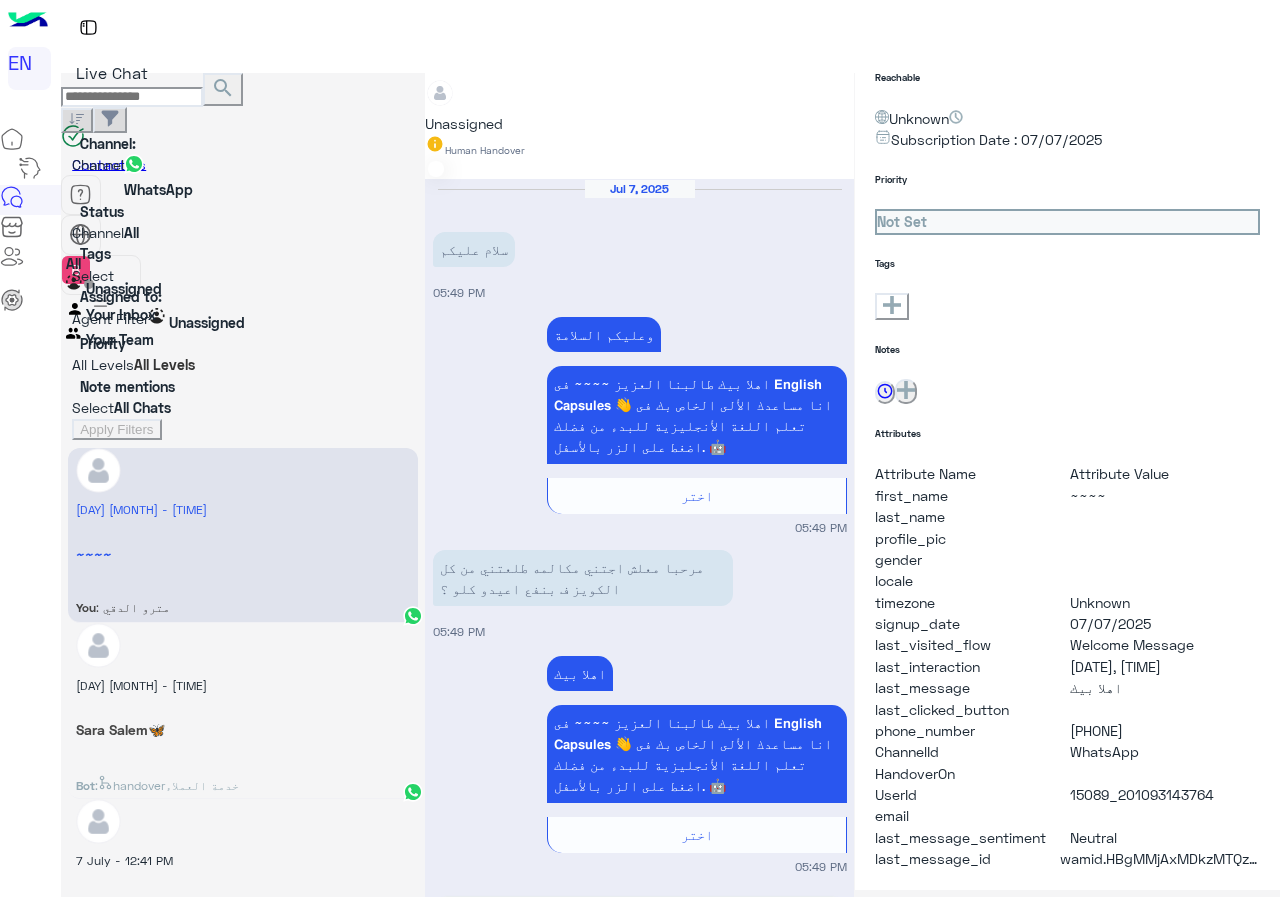 click on "Your Team" at bounding box center (120, 339) 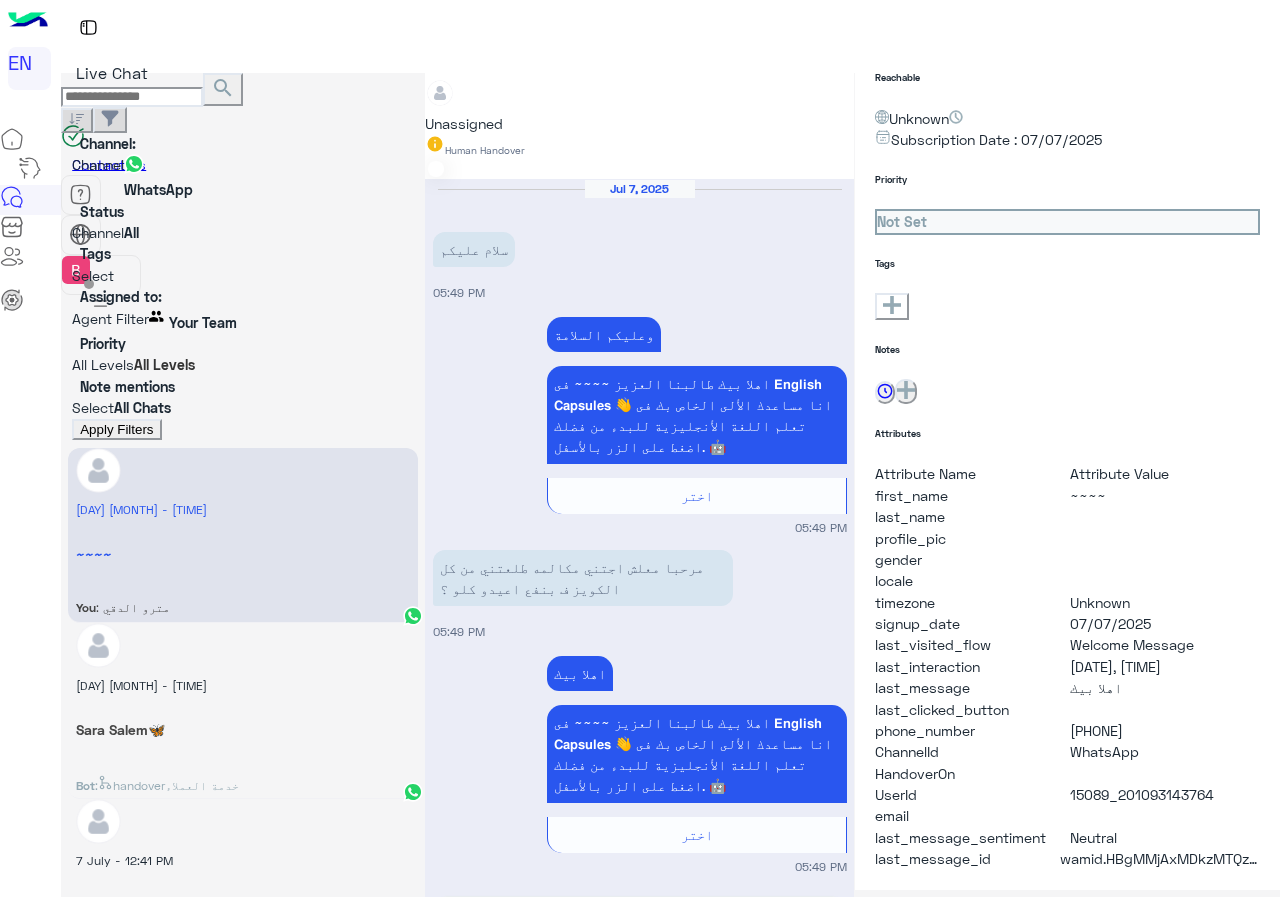 click on "Apply Filters" at bounding box center (116, 429) 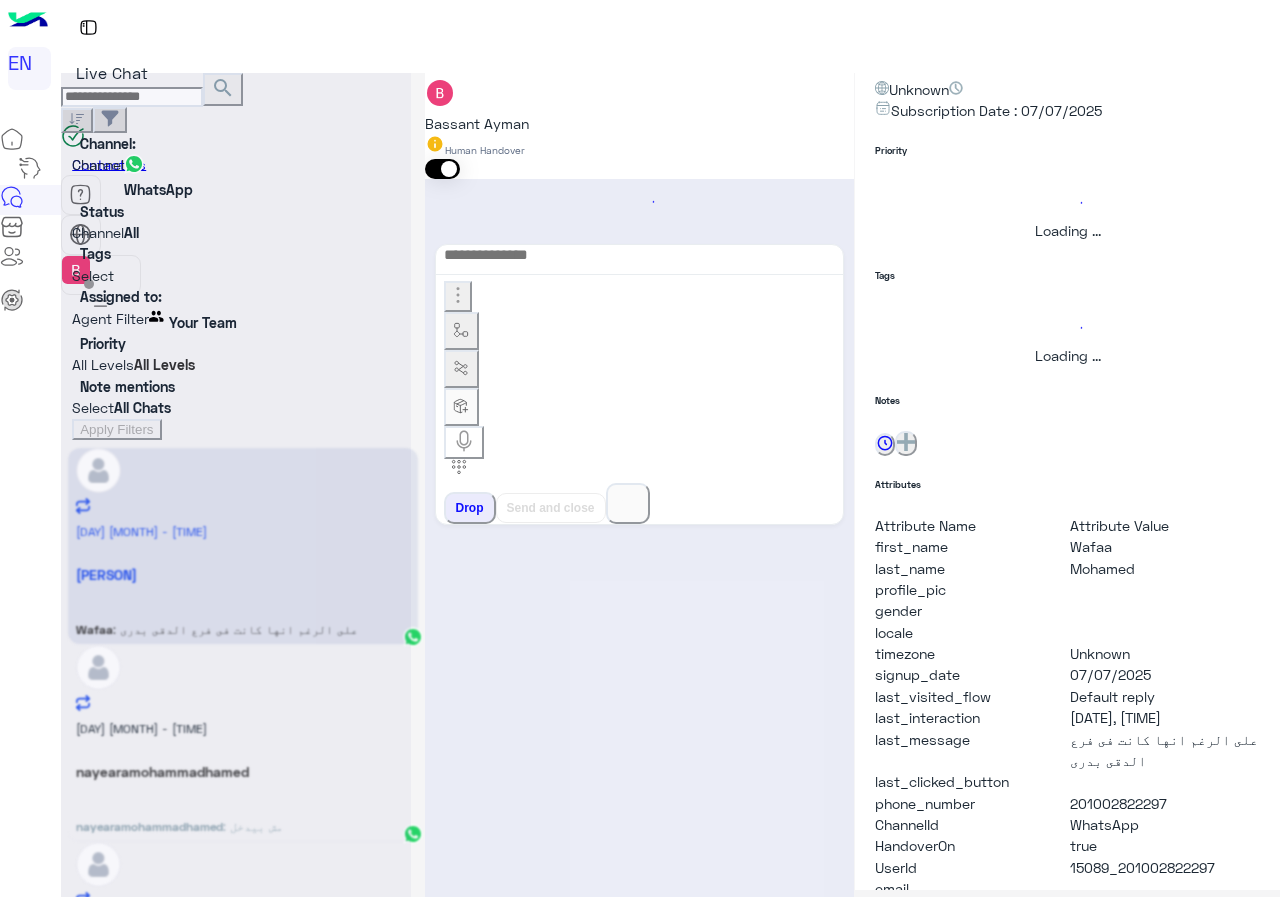 scroll, scrollTop: 221, scrollLeft: 0, axis: vertical 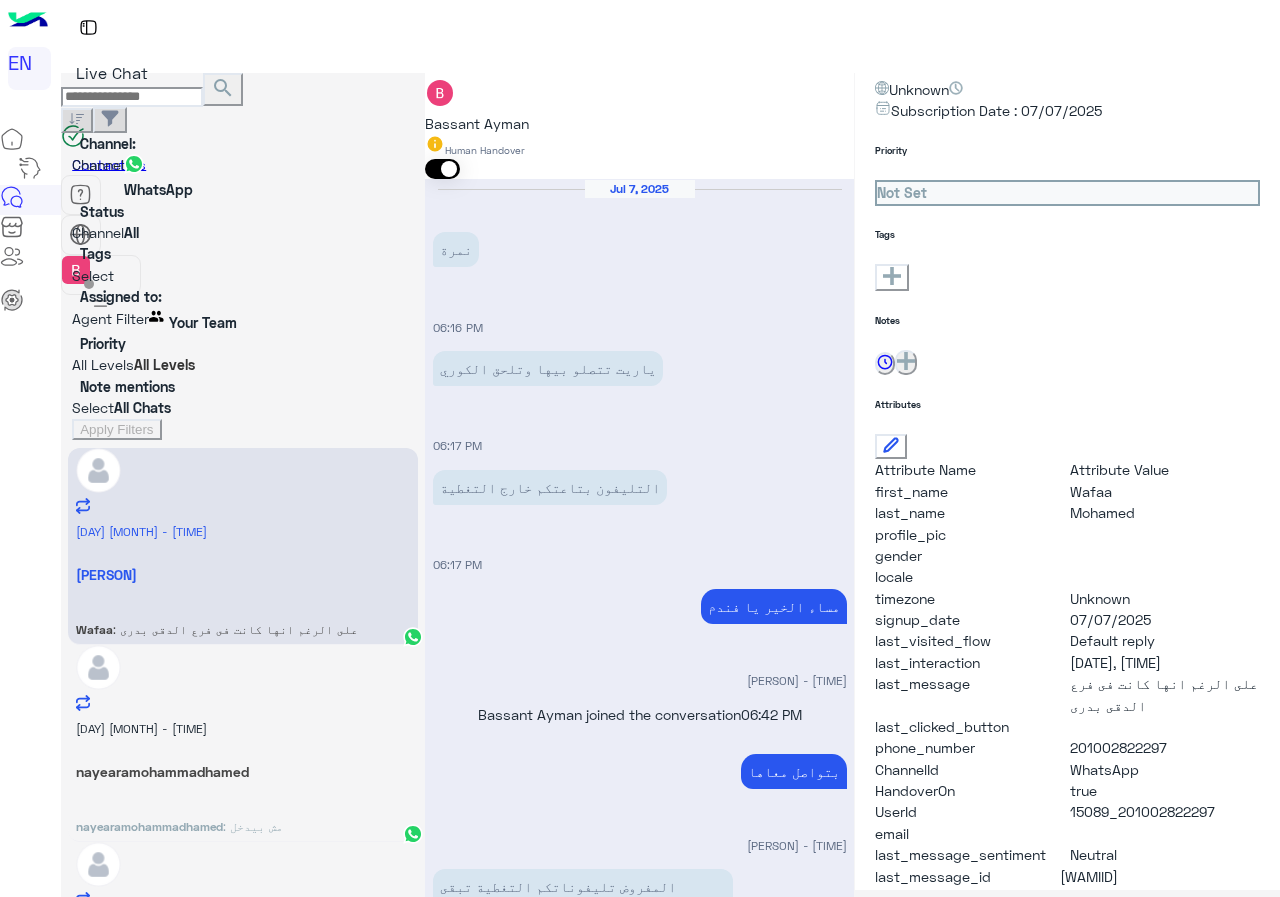 click at bounding box center [639, 2780] 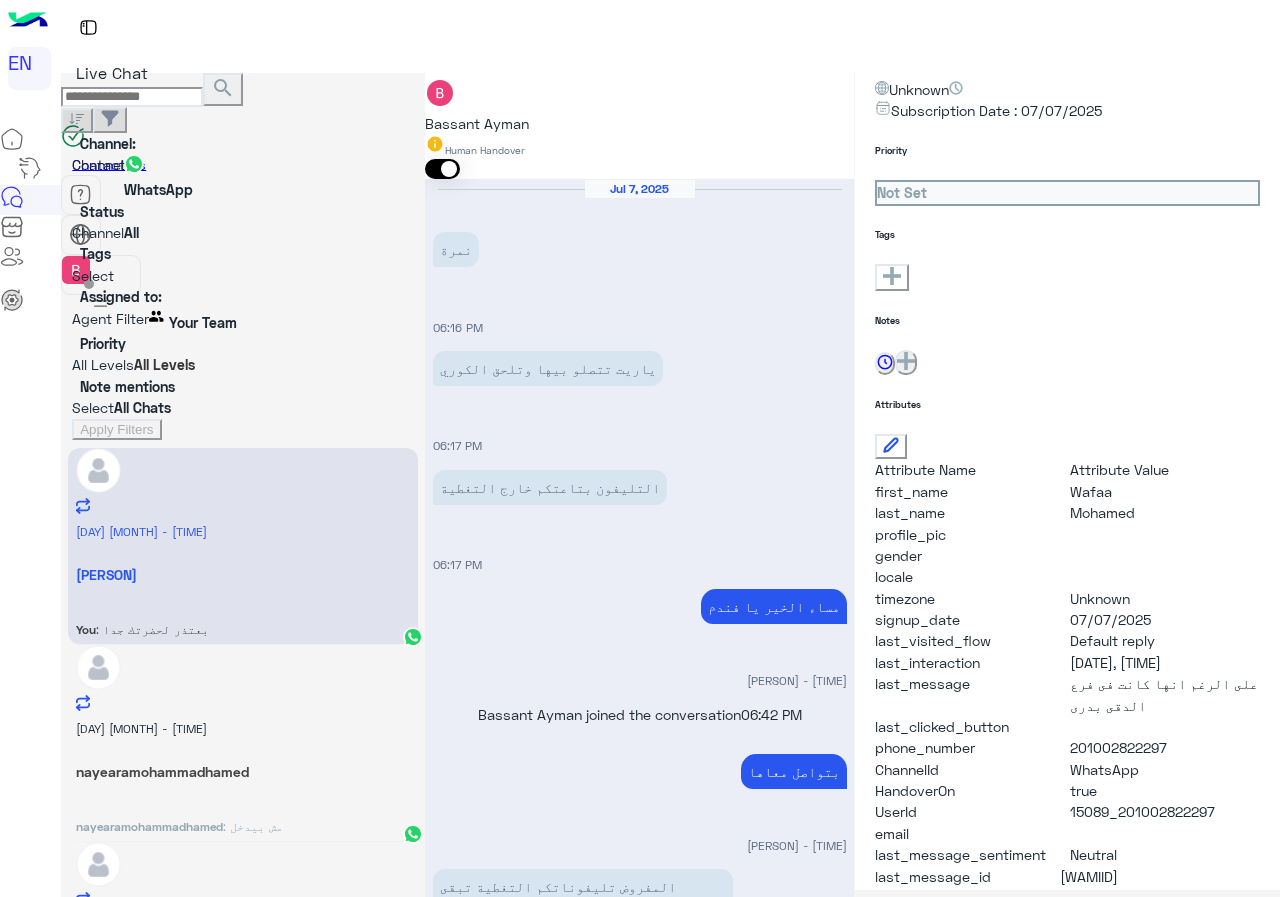 scroll, scrollTop: 1099, scrollLeft: 0, axis: vertical 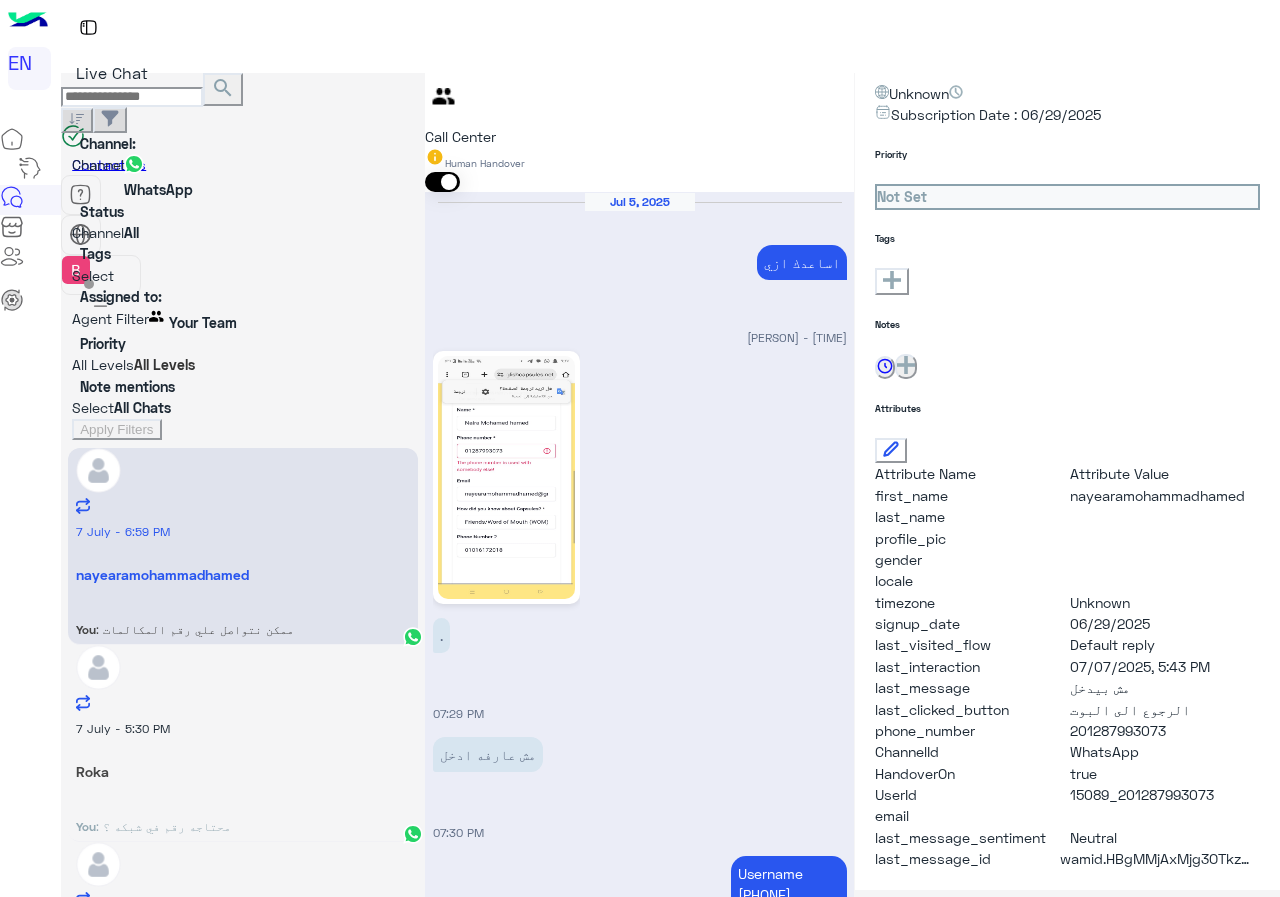 drag, startPoint x: 1078, startPoint y: 705, endPoint x: 1210, endPoint y: 711, distance: 132.13629 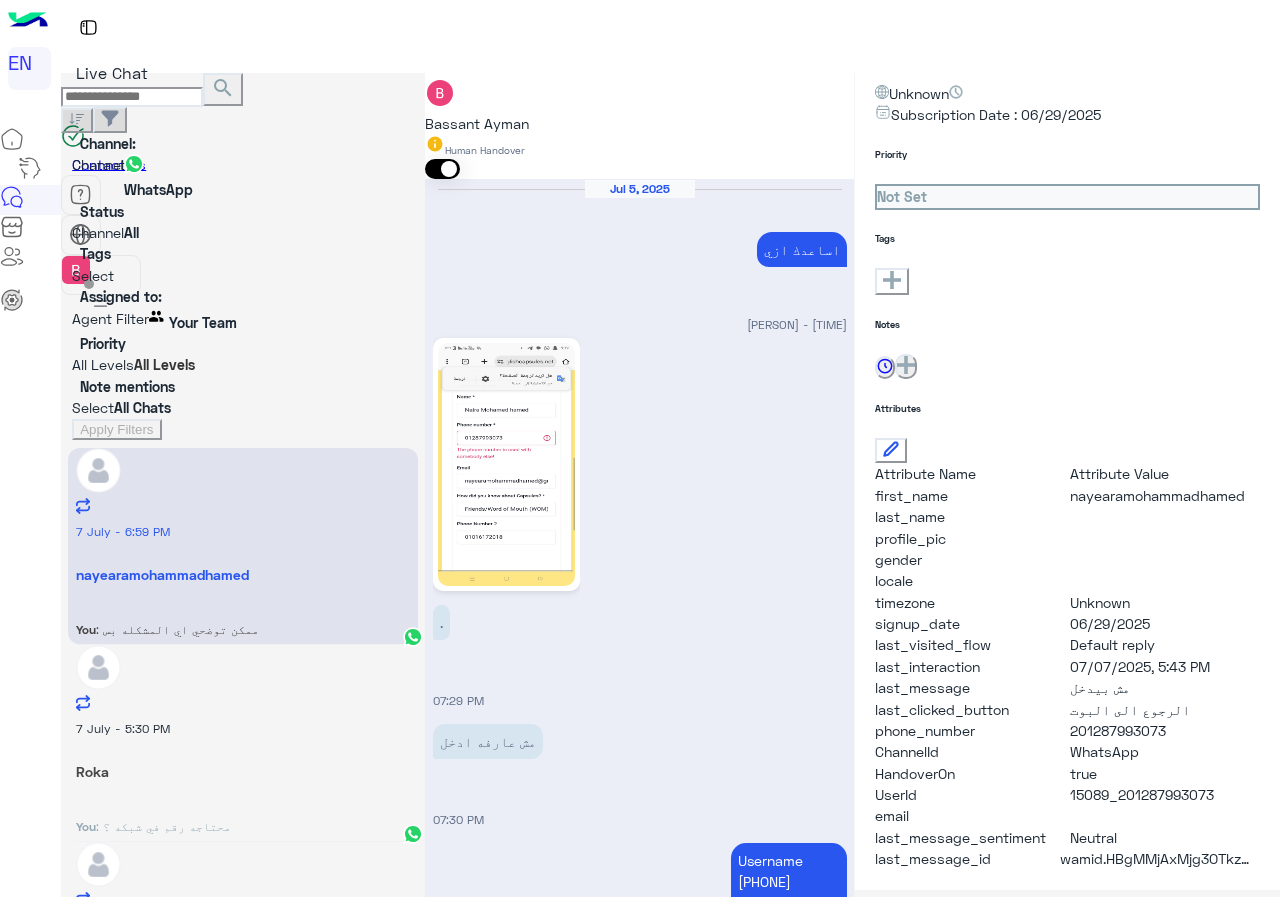 scroll, scrollTop: 1924, scrollLeft: 0, axis: vertical 